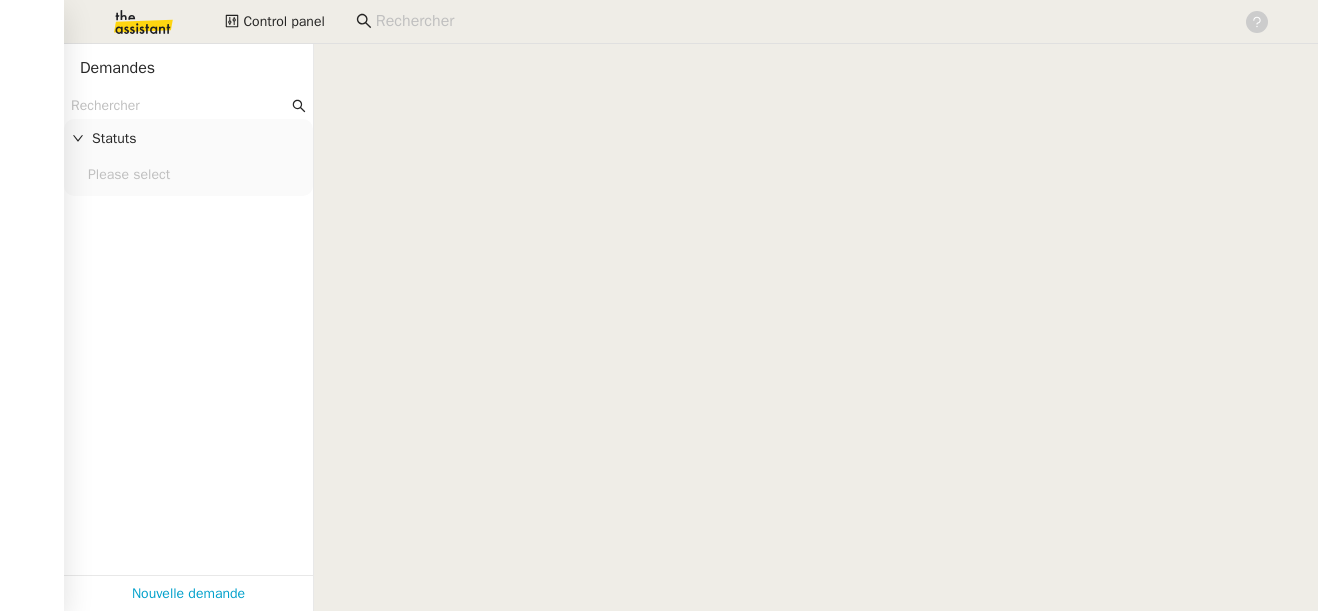 scroll, scrollTop: 0, scrollLeft: 0, axis: both 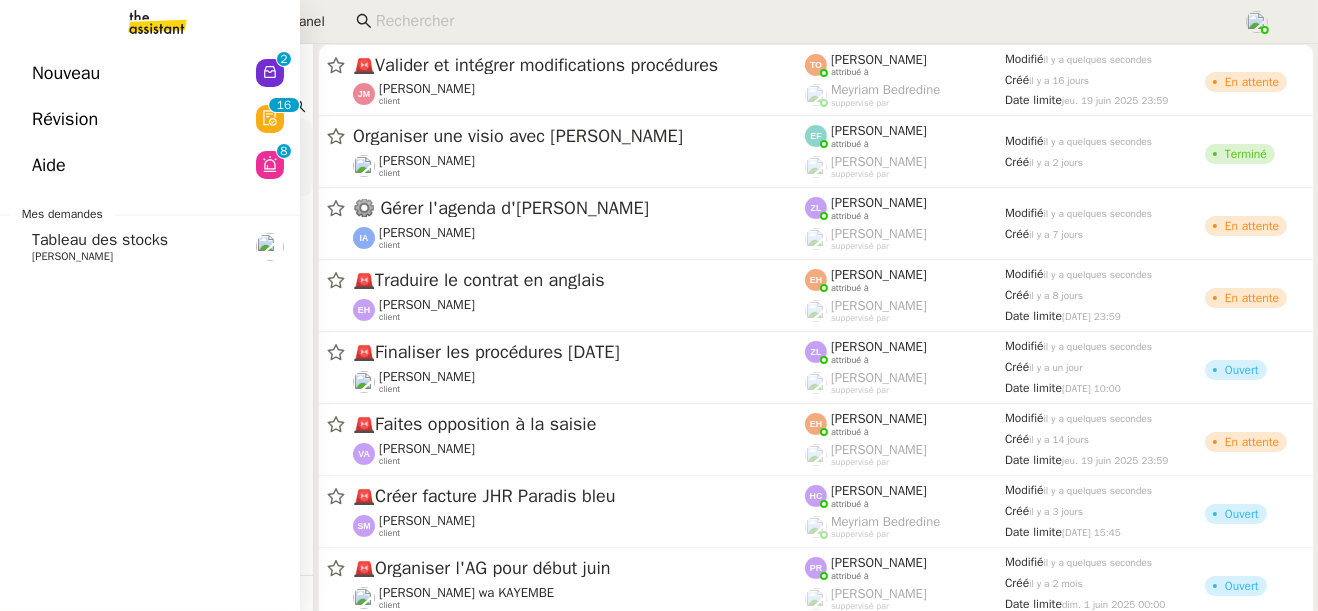click on "Tableau des stocks" 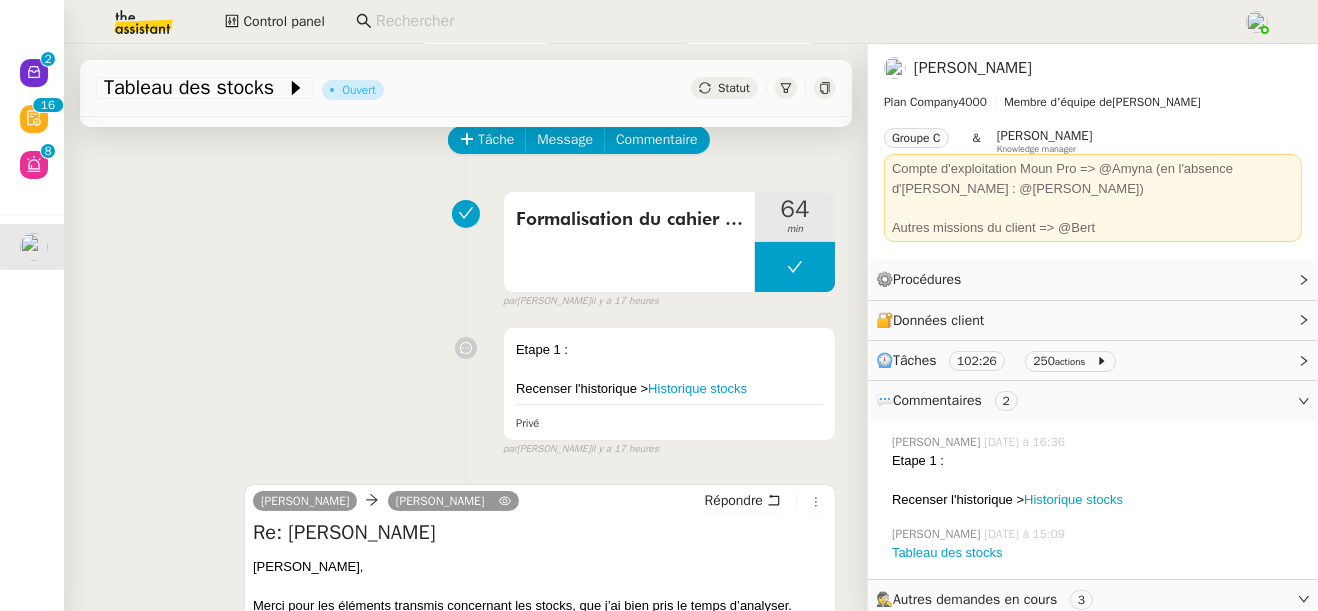 scroll, scrollTop: 95, scrollLeft: 0, axis: vertical 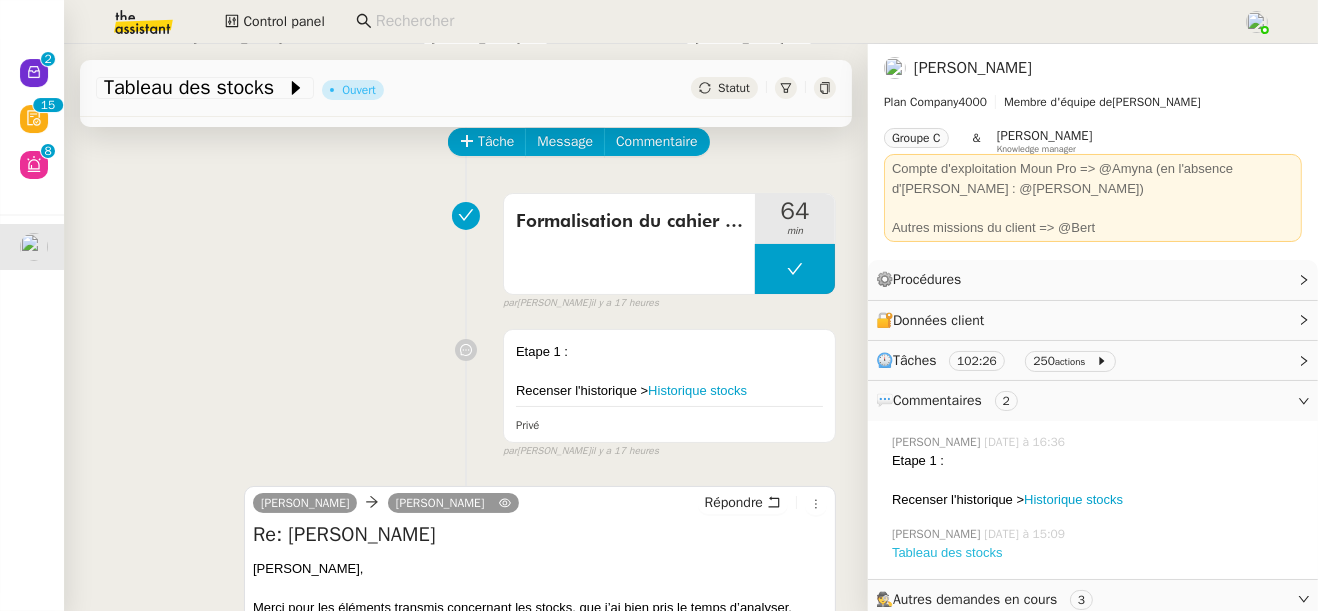 click on "Tableau des stocks" 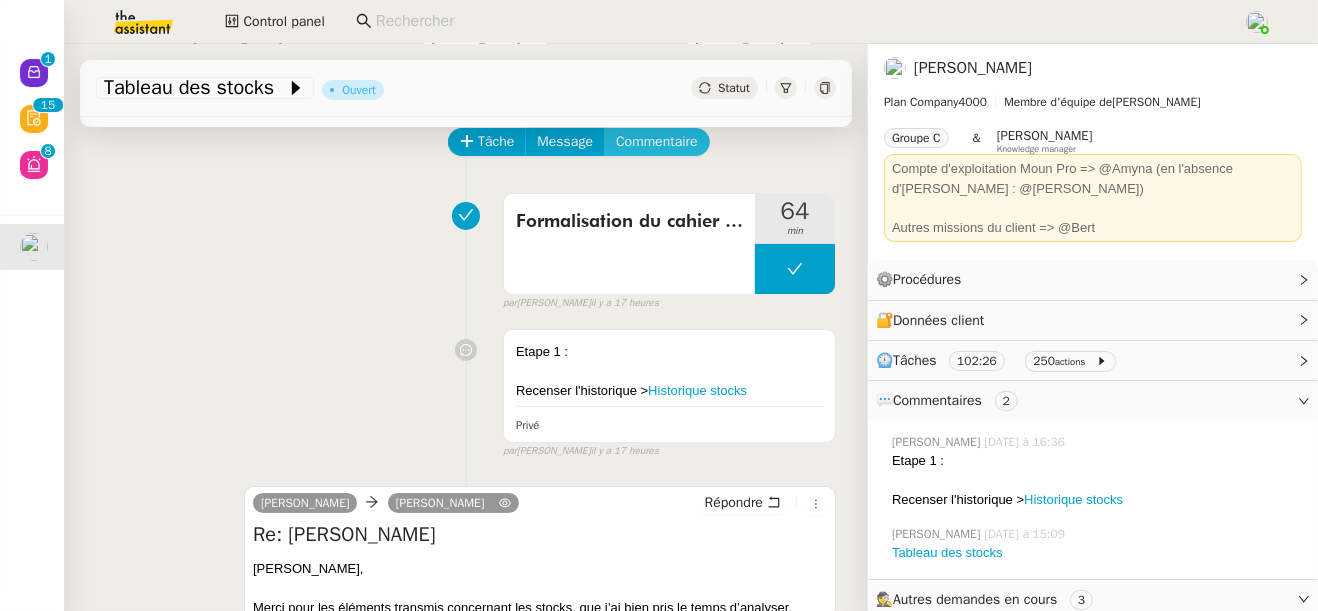 click on "Commentaire" 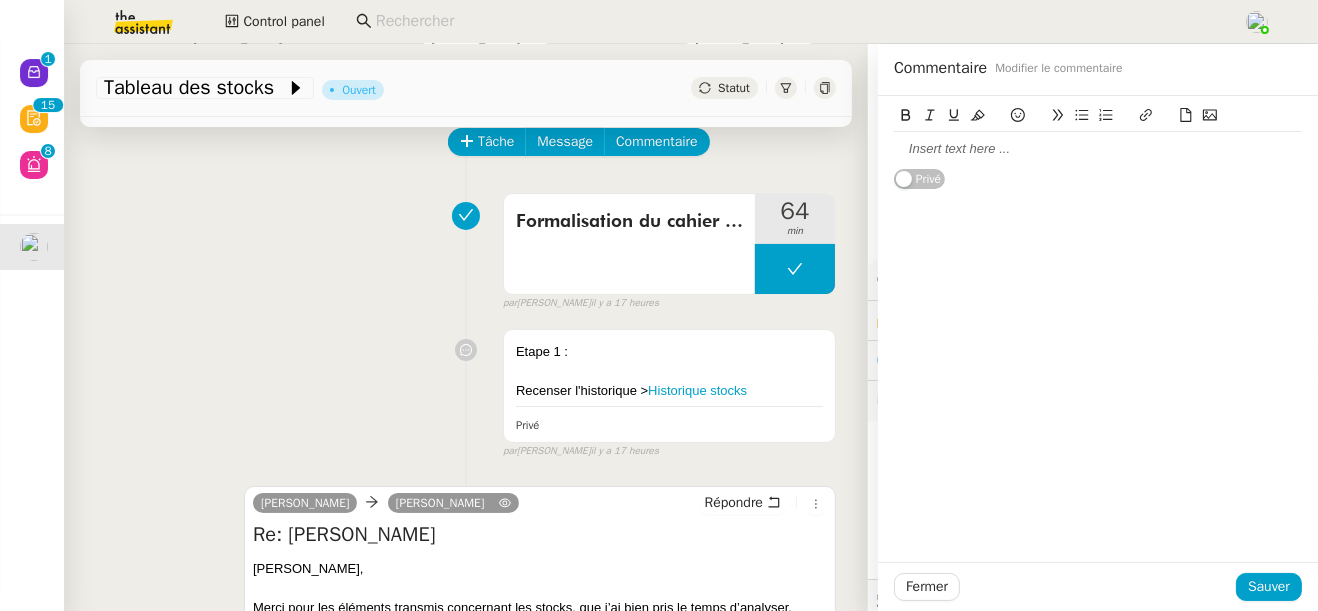 click on "Etape 1 :  Recenser l'historique >  Historique stocks Privé false par   [PERSON_NAME]   il y a 17 heures" at bounding box center (466, 390) 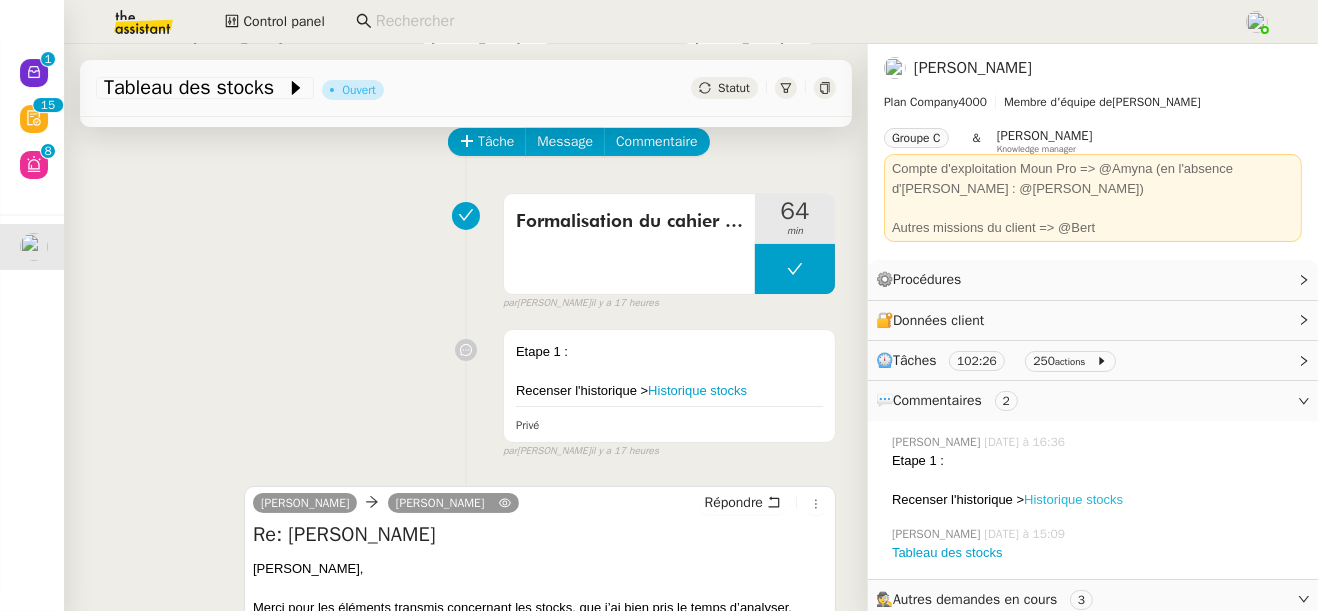 click on "Historique stocks" 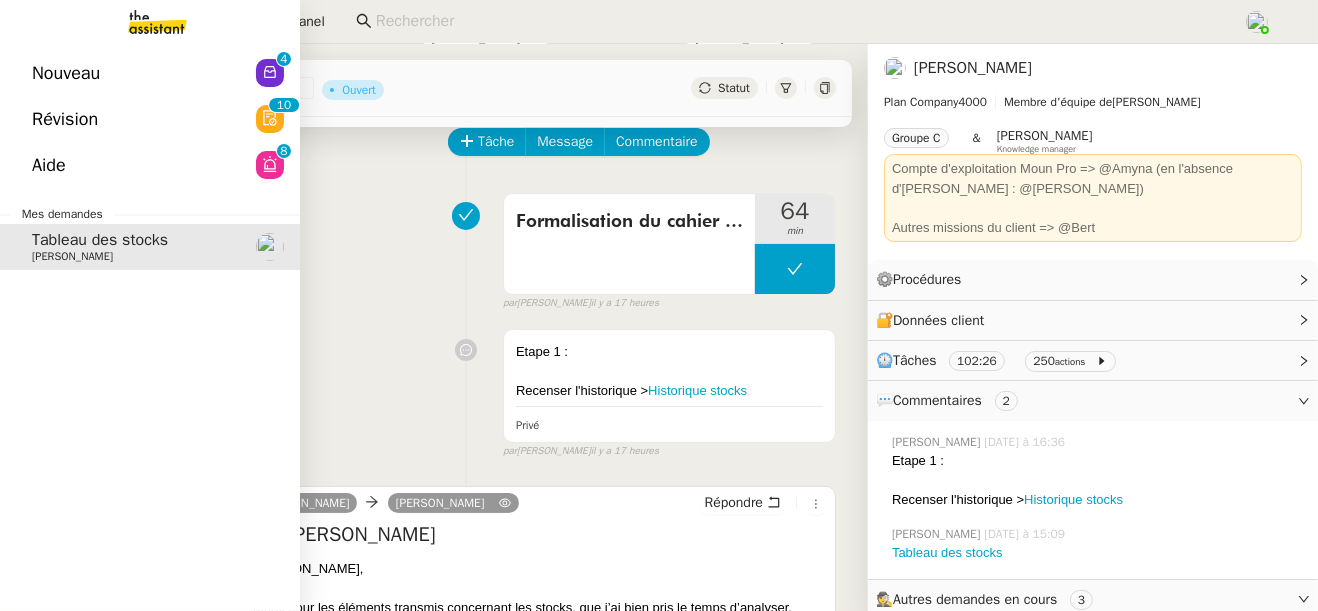 click on "Nouveau  0   1   2   3   4   5   6   7   8   9" 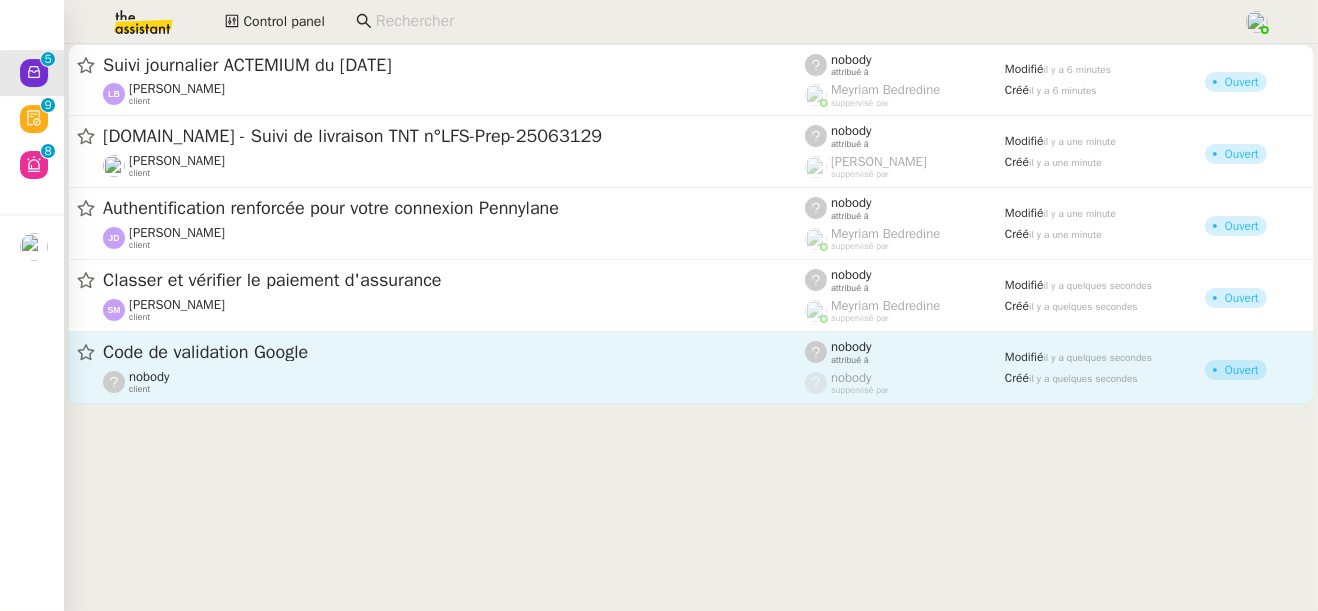 click on "Code de validation Google" 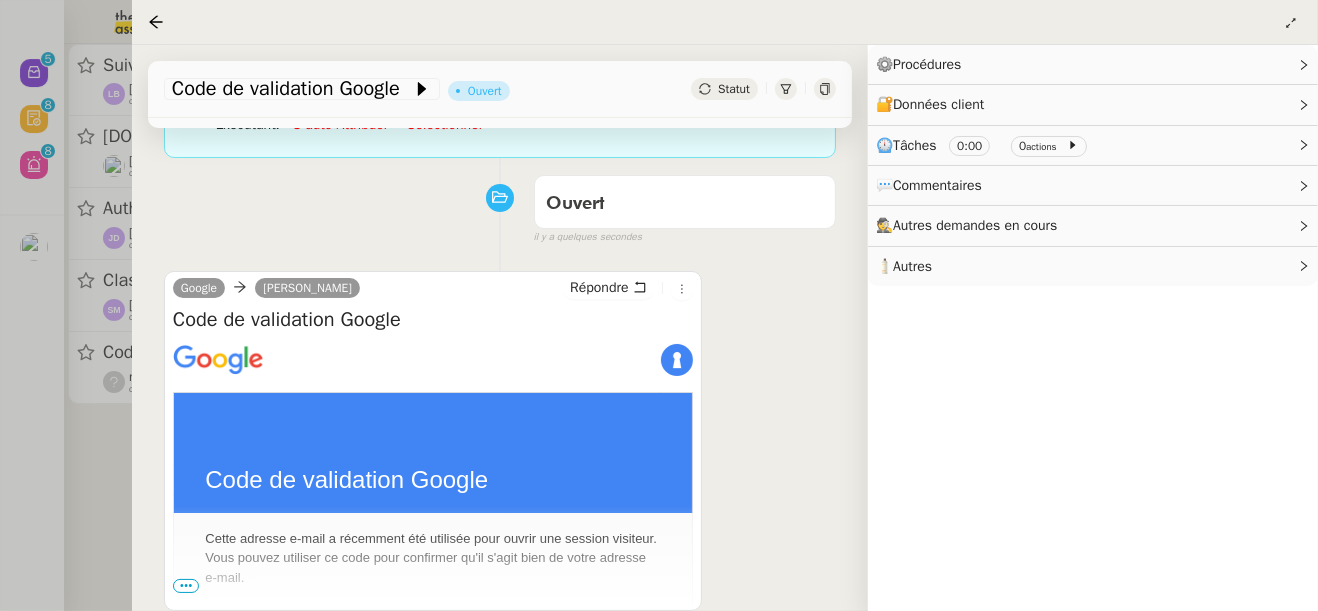 scroll, scrollTop: 336, scrollLeft: 0, axis: vertical 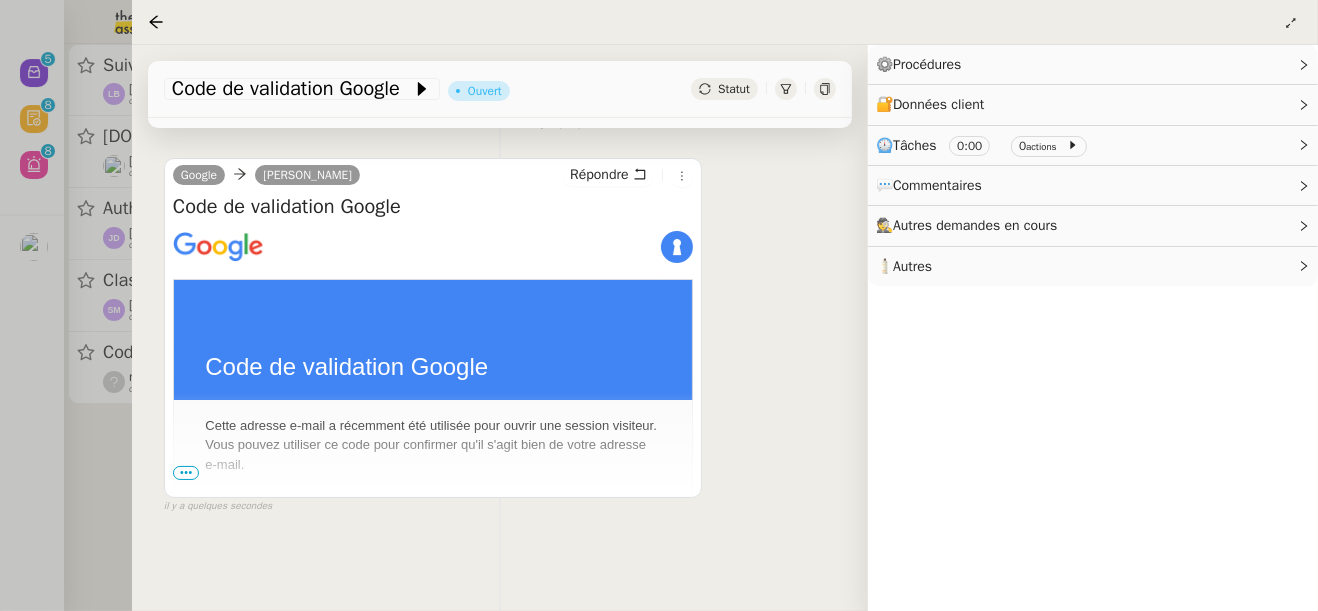 click on "•••" at bounding box center [186, 473] 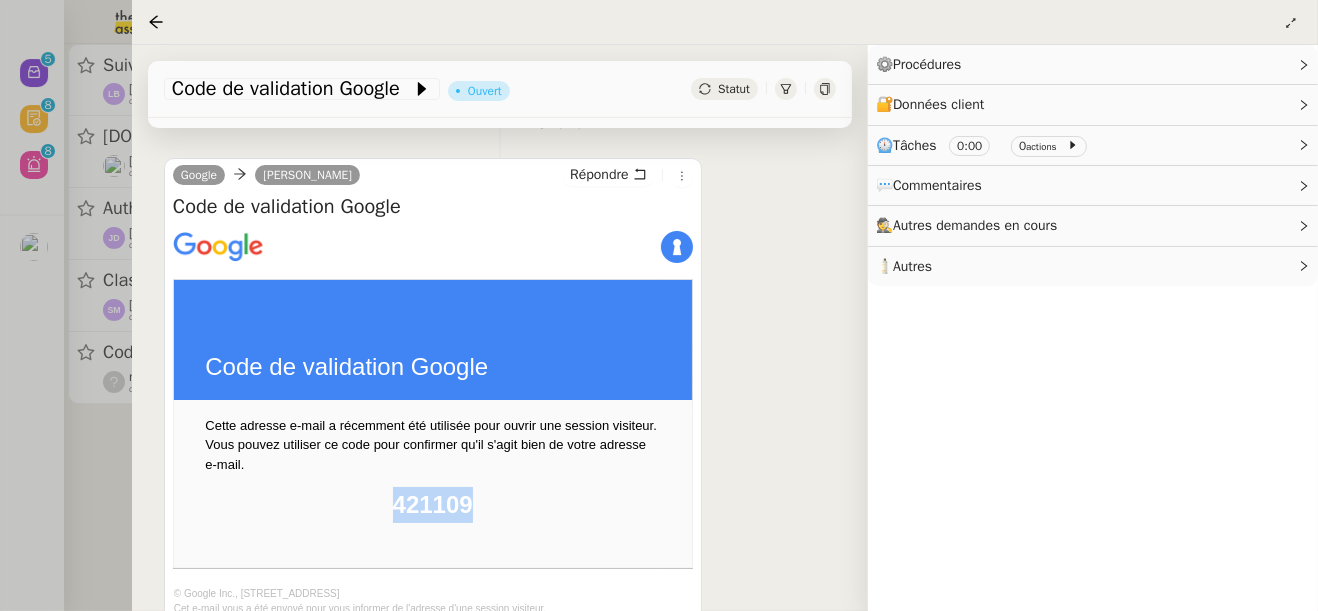 drag, startPoint x: 478, startPoint y: 502, endPoint x: 373, endPoint y: 507, distance: 105.11898 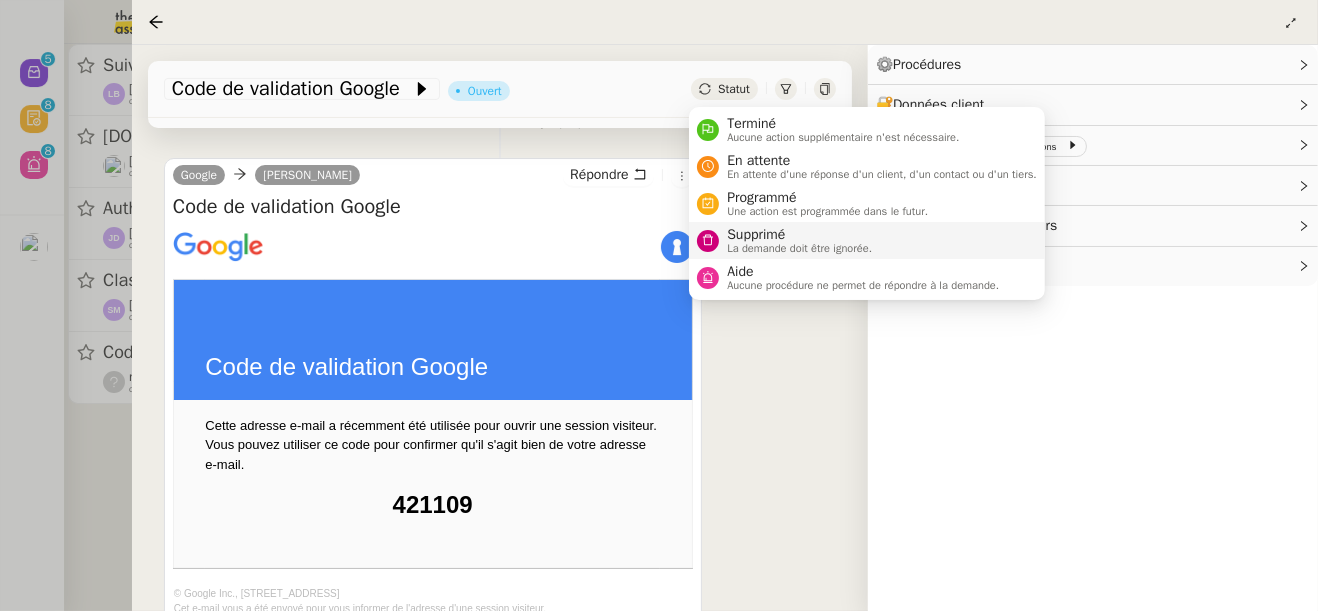 click on "La demande doit être ignorée." at bounding box center (799, 248) 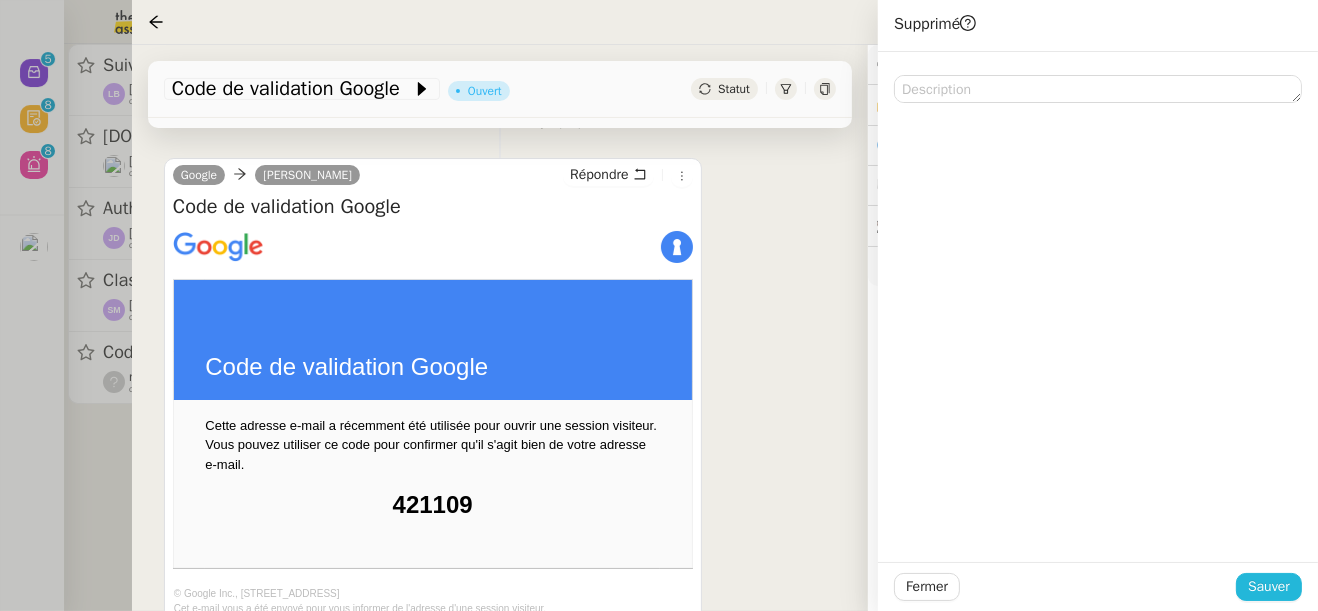 click on "Sauver" 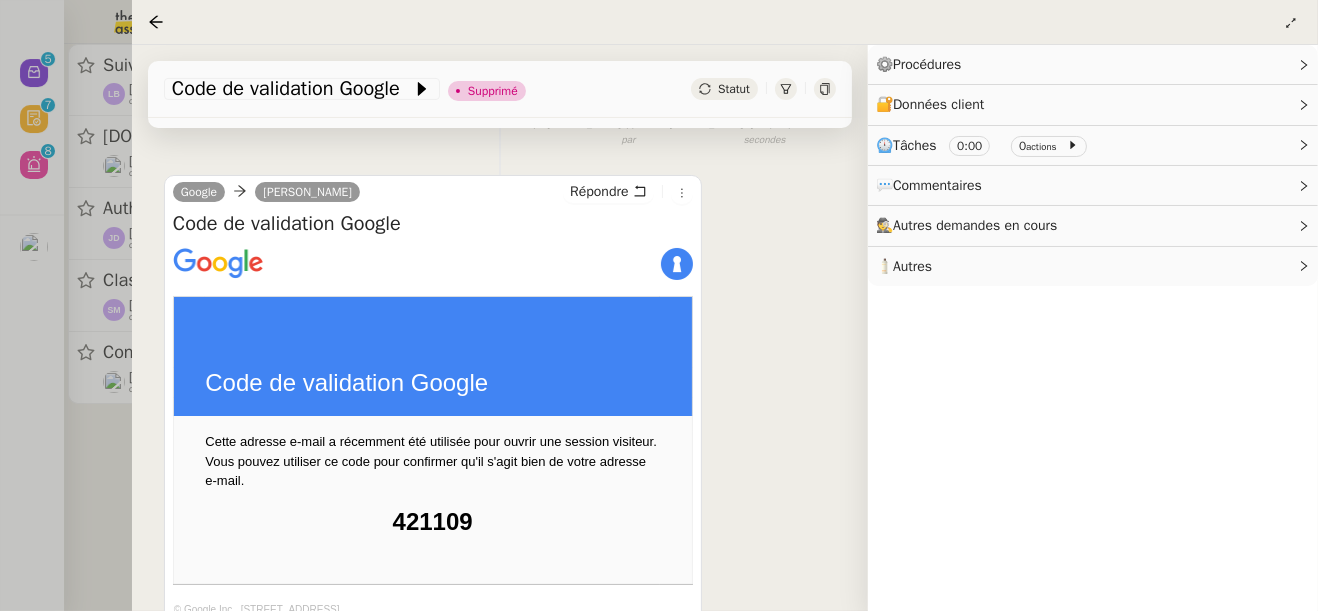 scroll, scrollTop: 353, scrollLeft: 0, axis: vertical 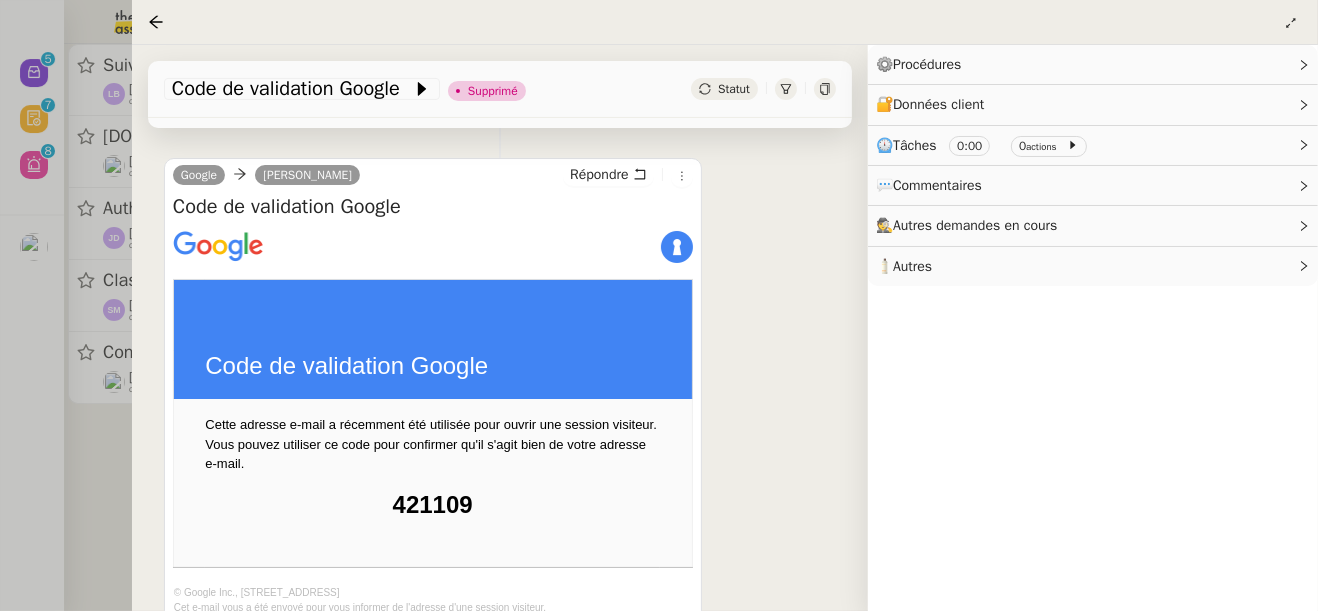 click at bounding box center (659, 305) 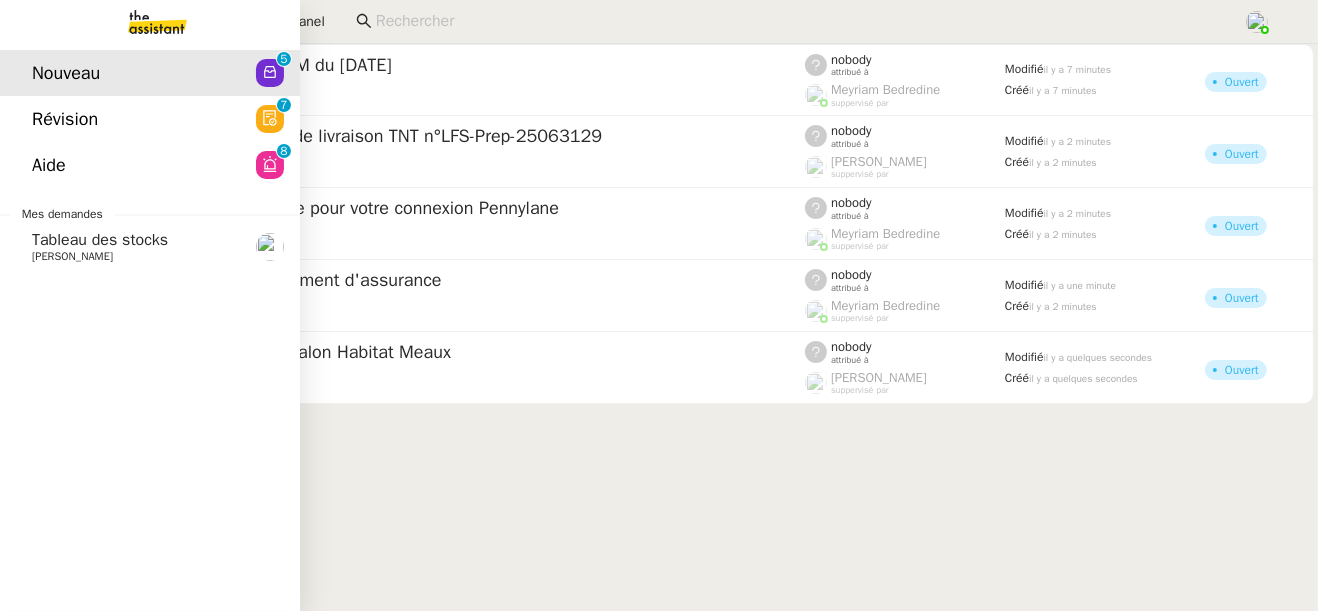 click on "Aide" 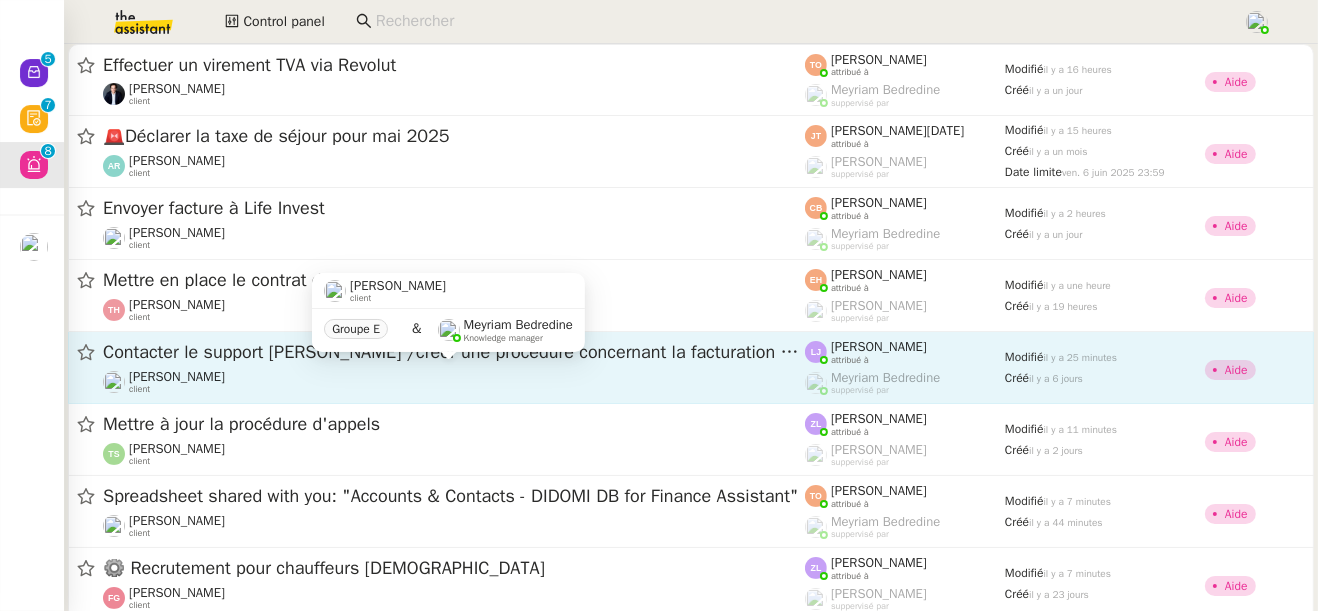 scroll, scrollTop: 41, scrollLeft: 0, axis: vertical 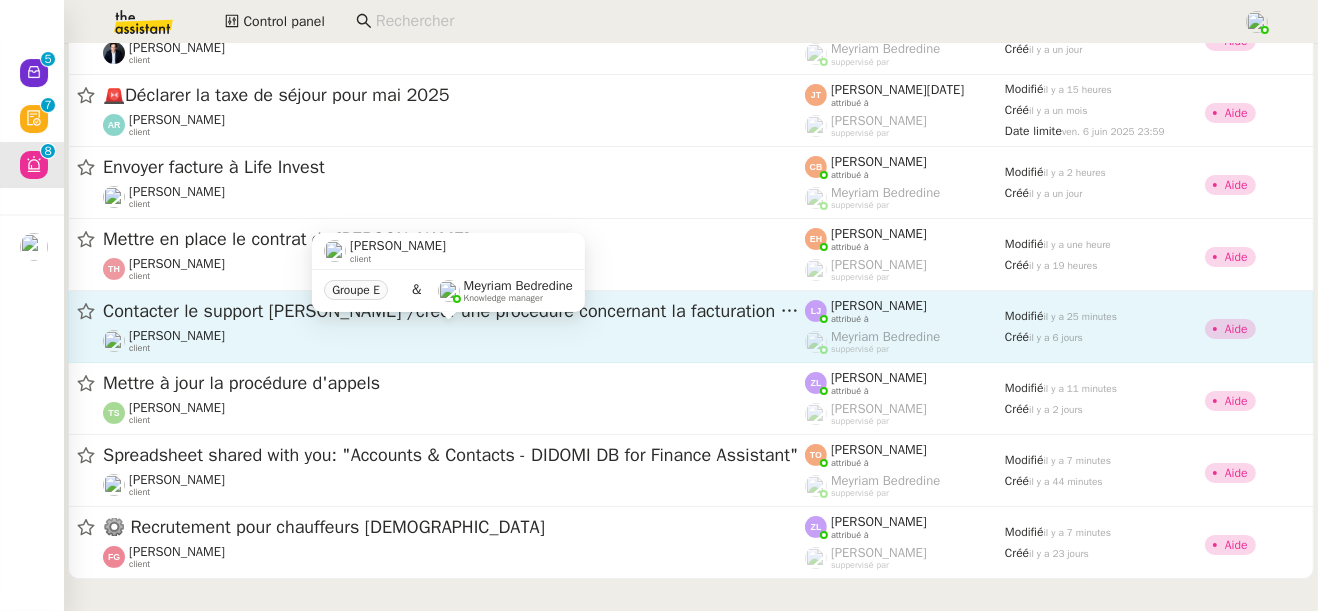 click on "[PERSON_NAME]     client" 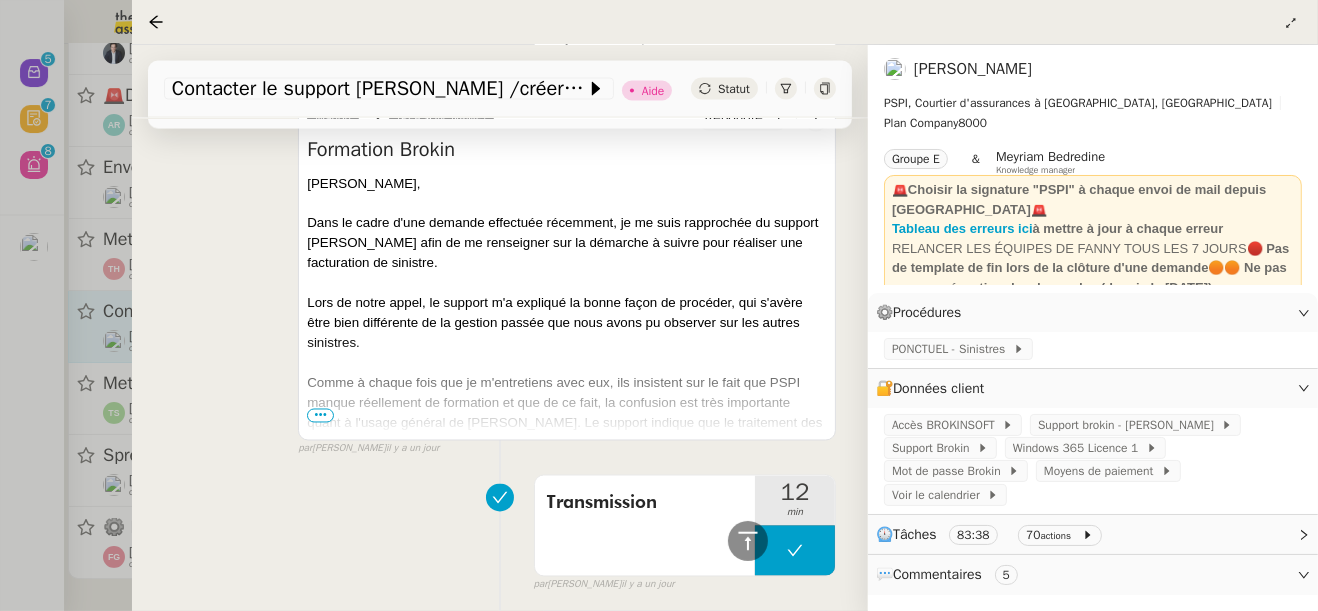 scroll, scrollTop: 3418, scrollLeft: 0, axis: vertical 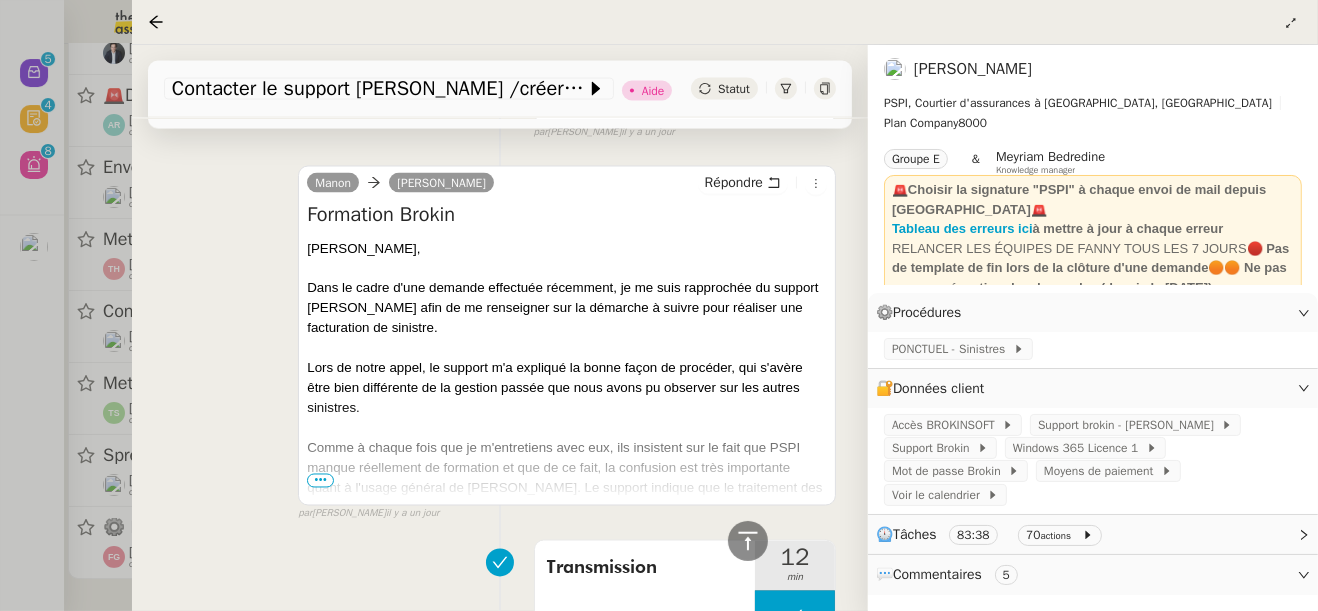 click on "•••" at bounding box center [320, 481] 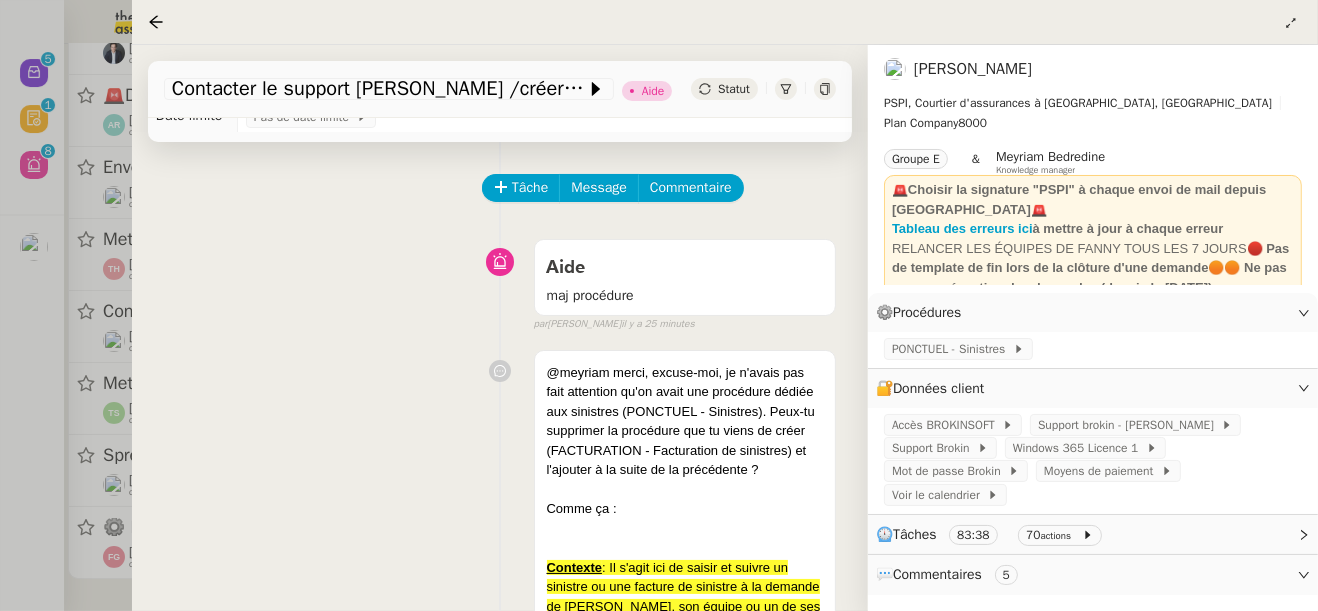 scroll, scrollTop: 0, scrollLeft: 0, axis: both 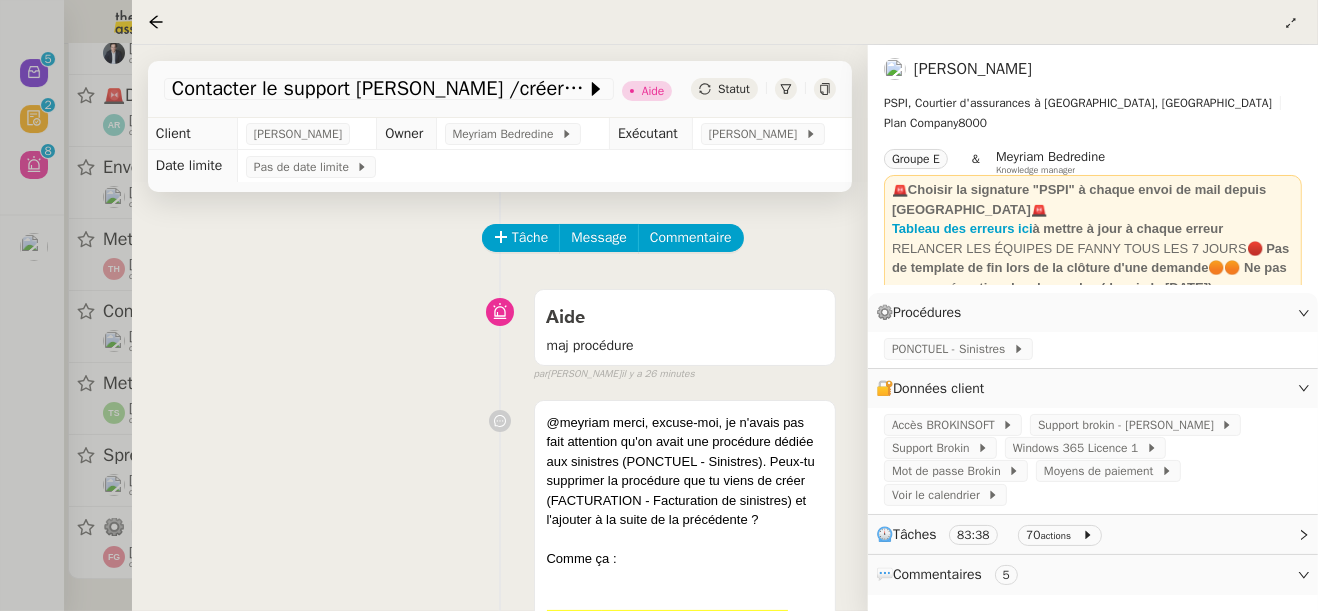 click at bounding box center [659, 305] 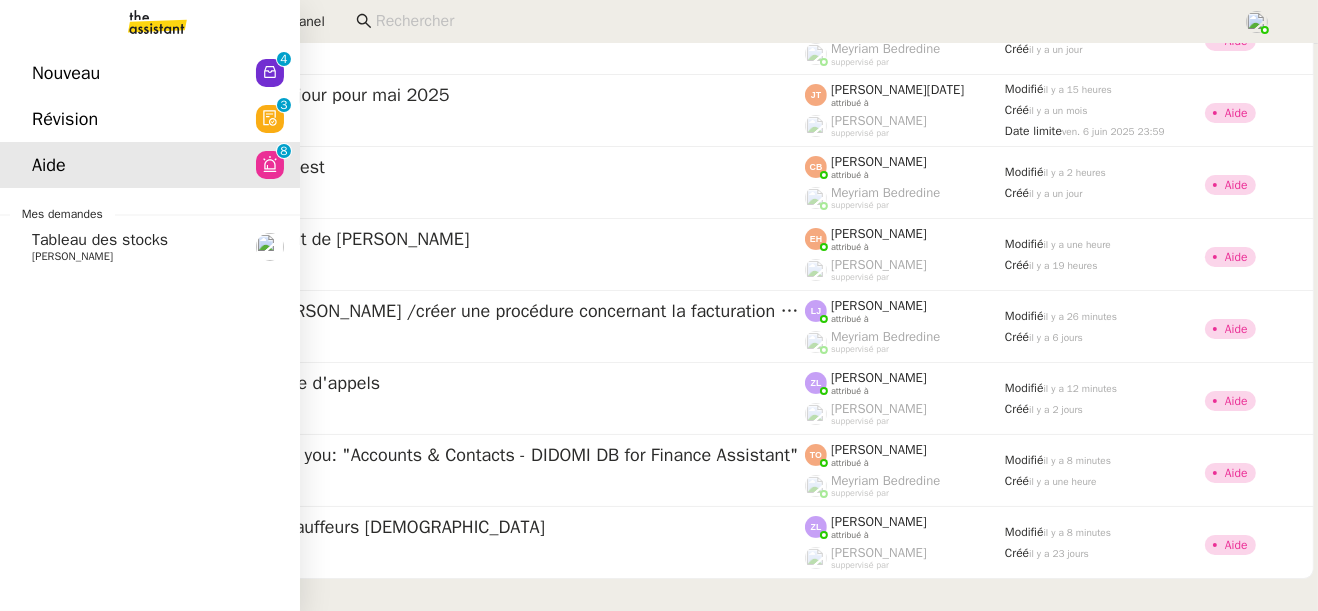 click on "[PERSON_NAME]" 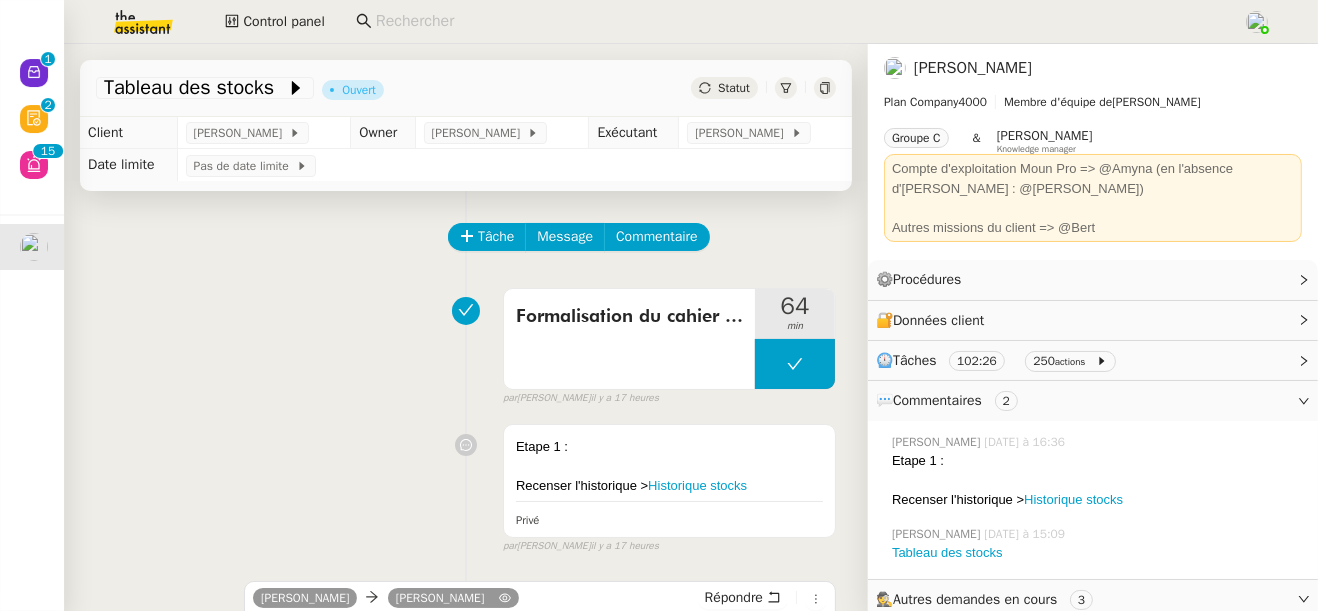 click 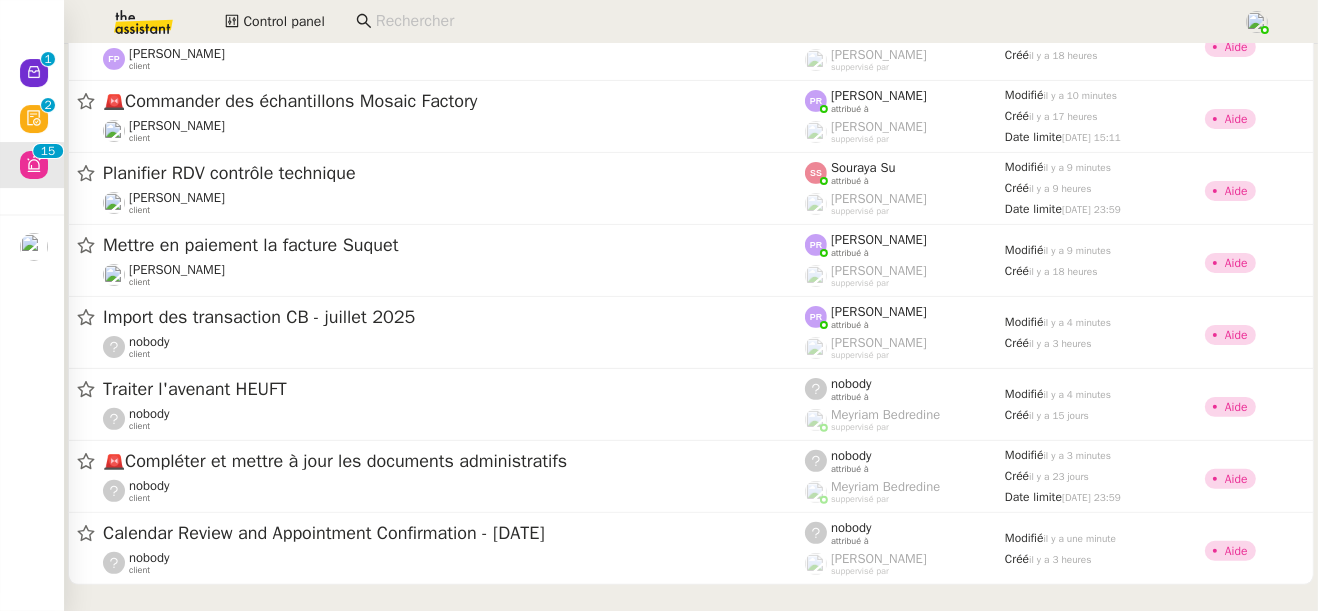 scroll, scrollTop: 573, scrollLeft: 0, axis: vertical 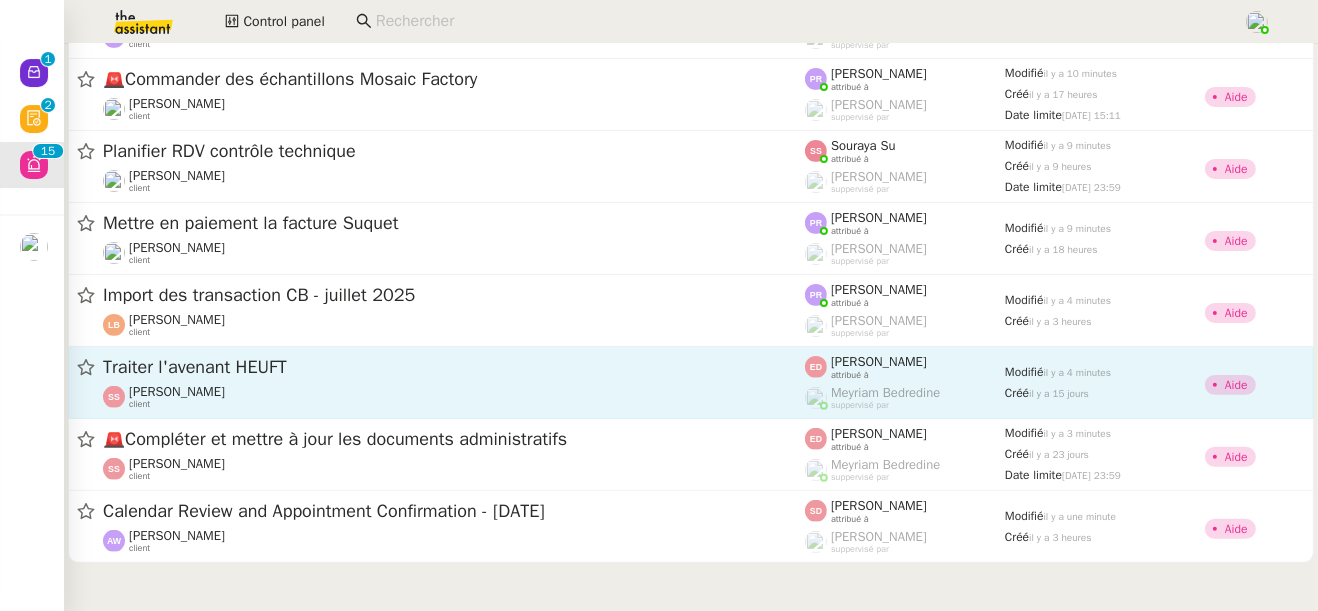 click on "Traiter l'avenant HEUFT" 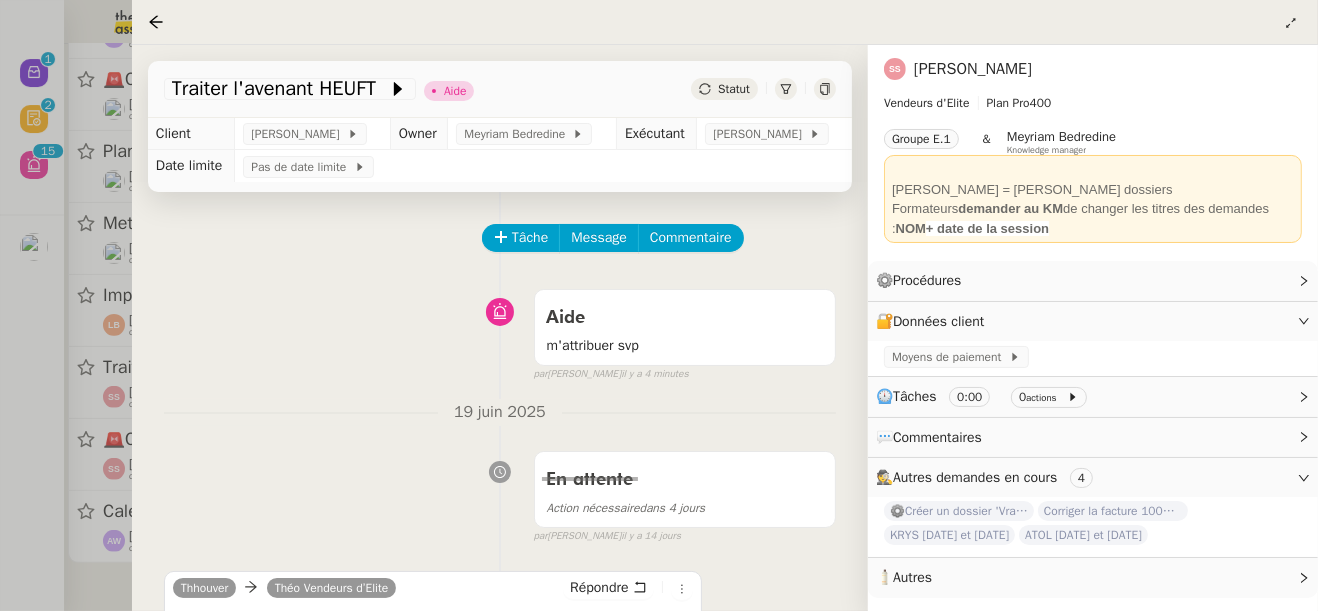 click at bounding box center [659, 305] 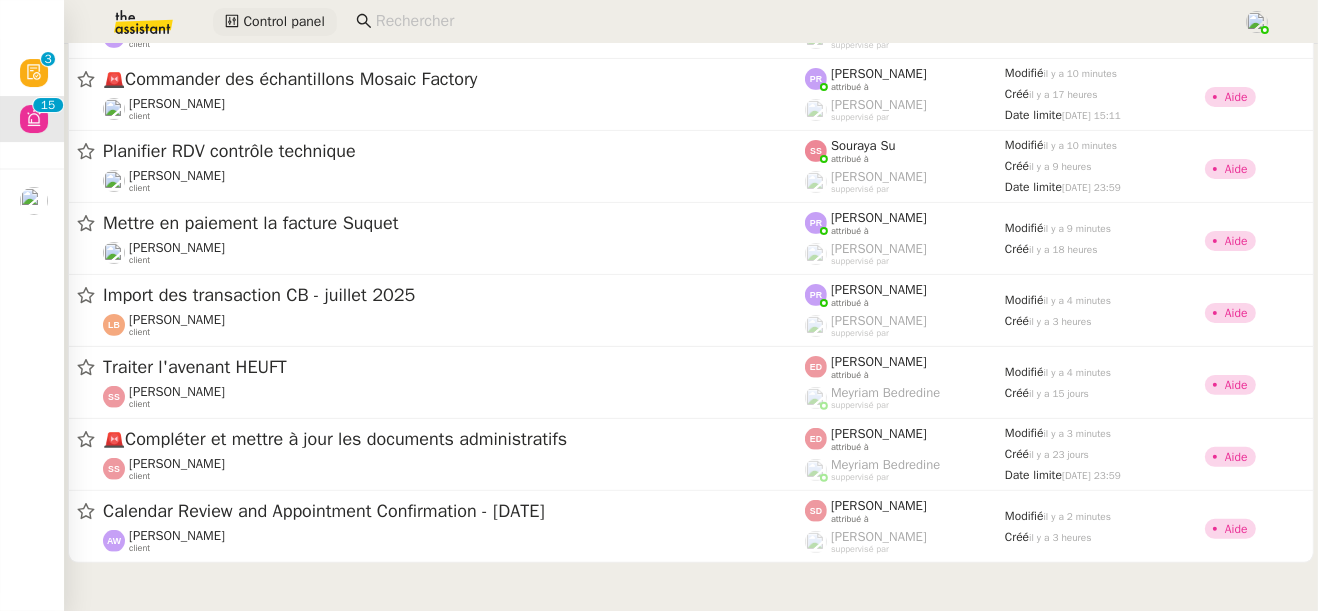 click on "Control panel" 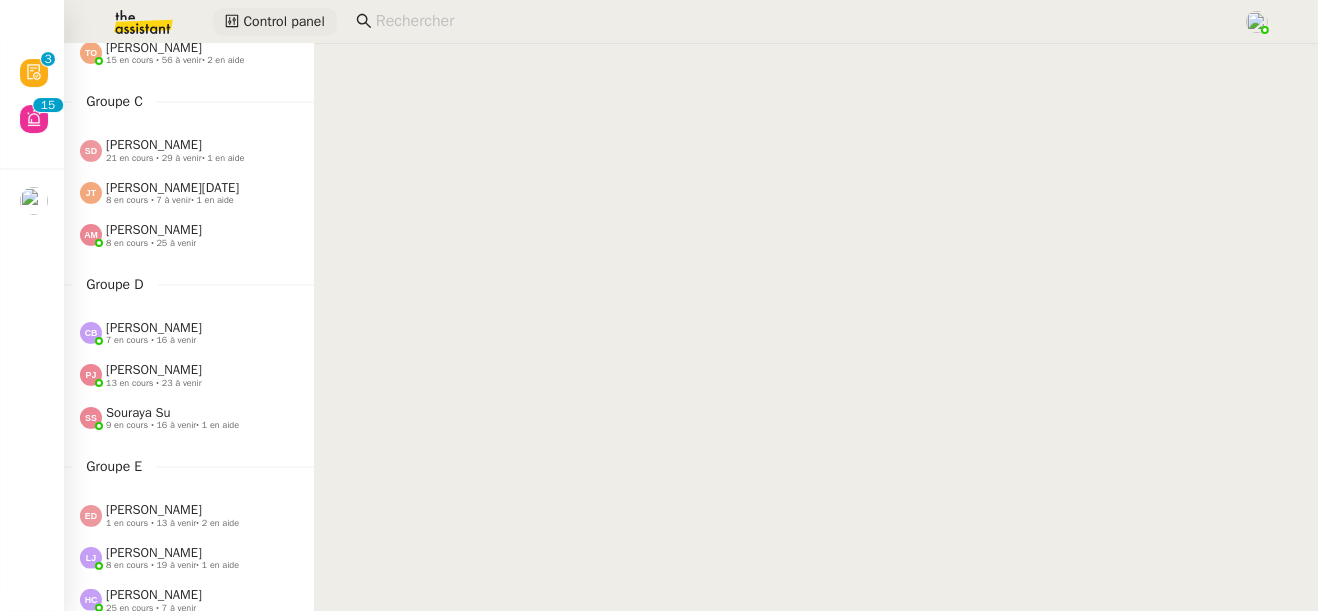 scroll, scrollTop: 385, scrollLeft: 0, axis: vertical 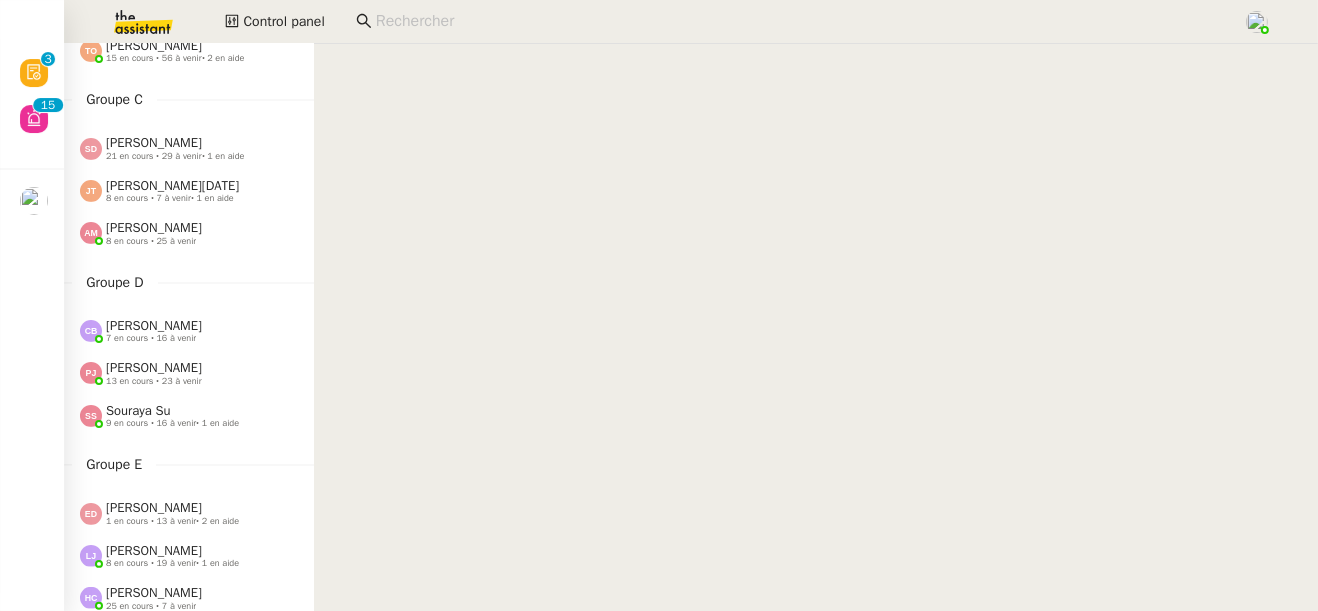 click on "• 1 en aide" 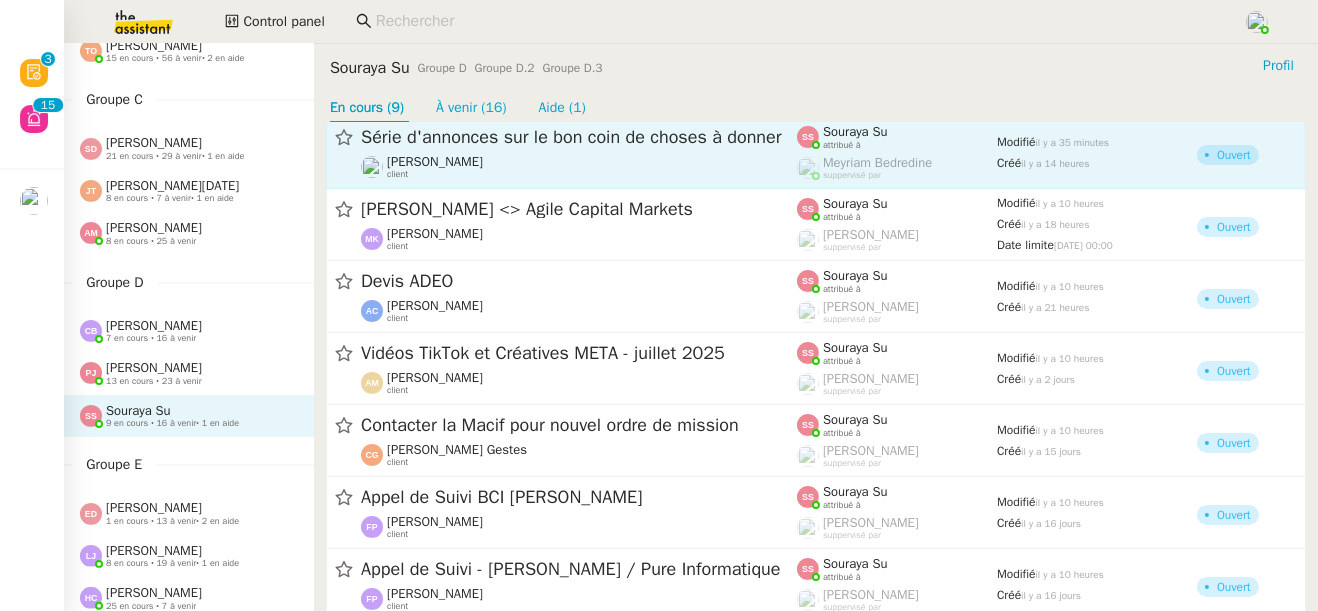 scroll, scrollTop: 196, scrollLeft: 0, axis: vertical 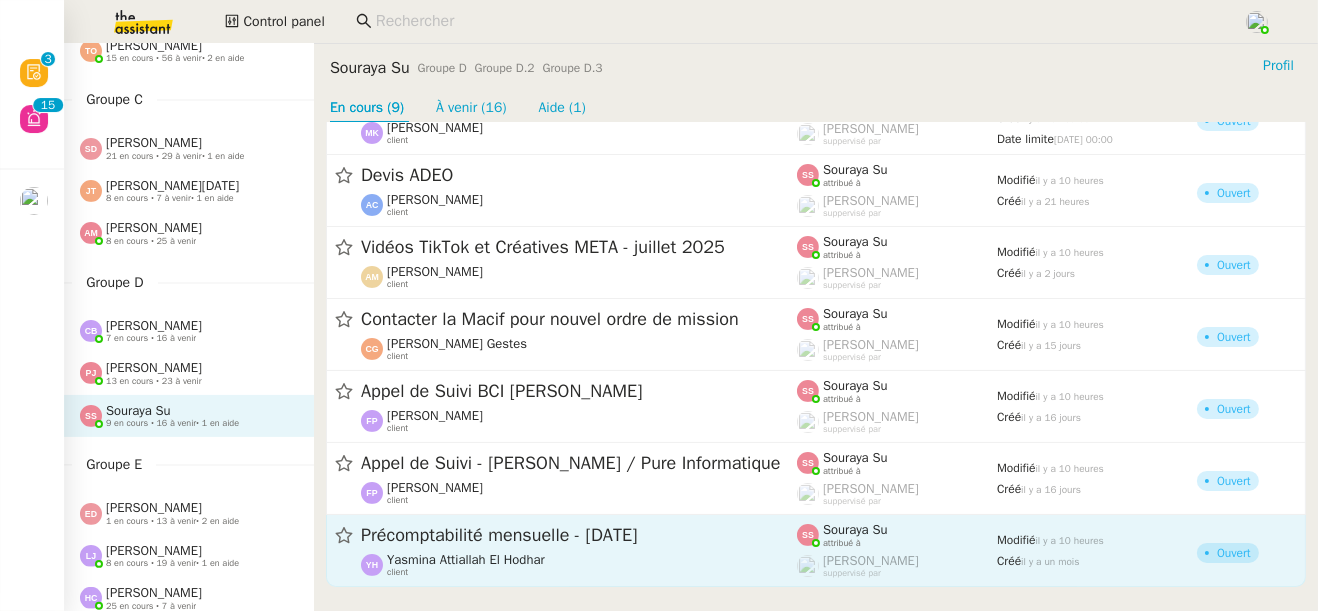 click on "Précomptabilité mensuelle - [DATE]" 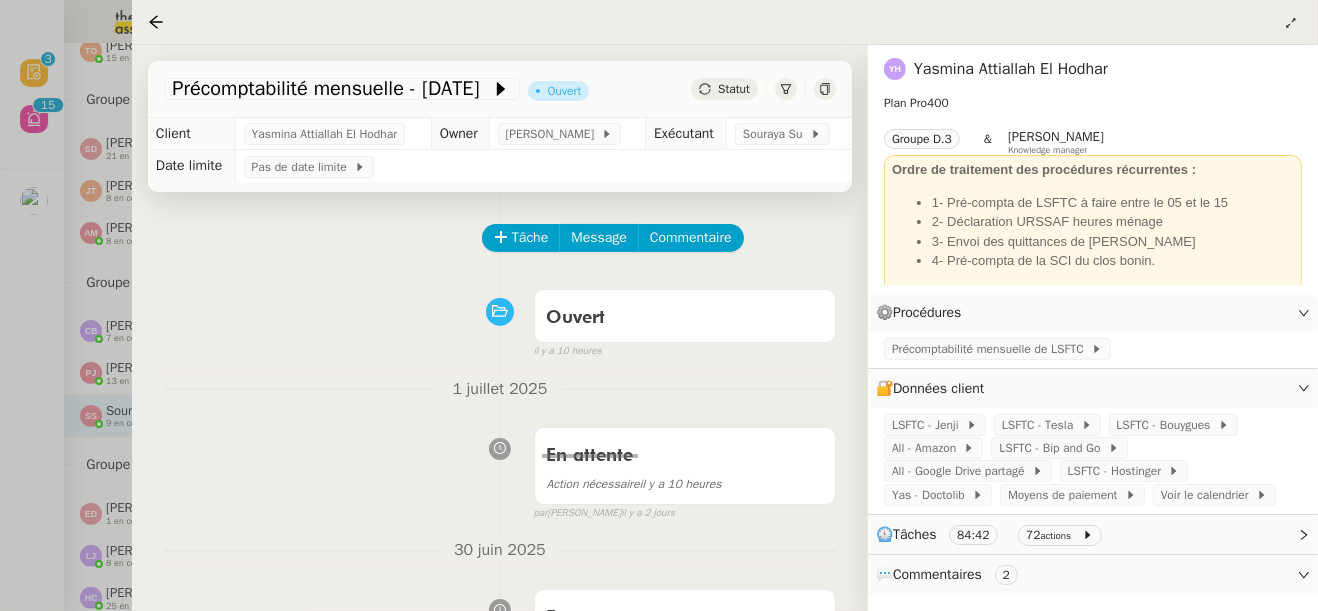 click at bounding box center [659, 305] 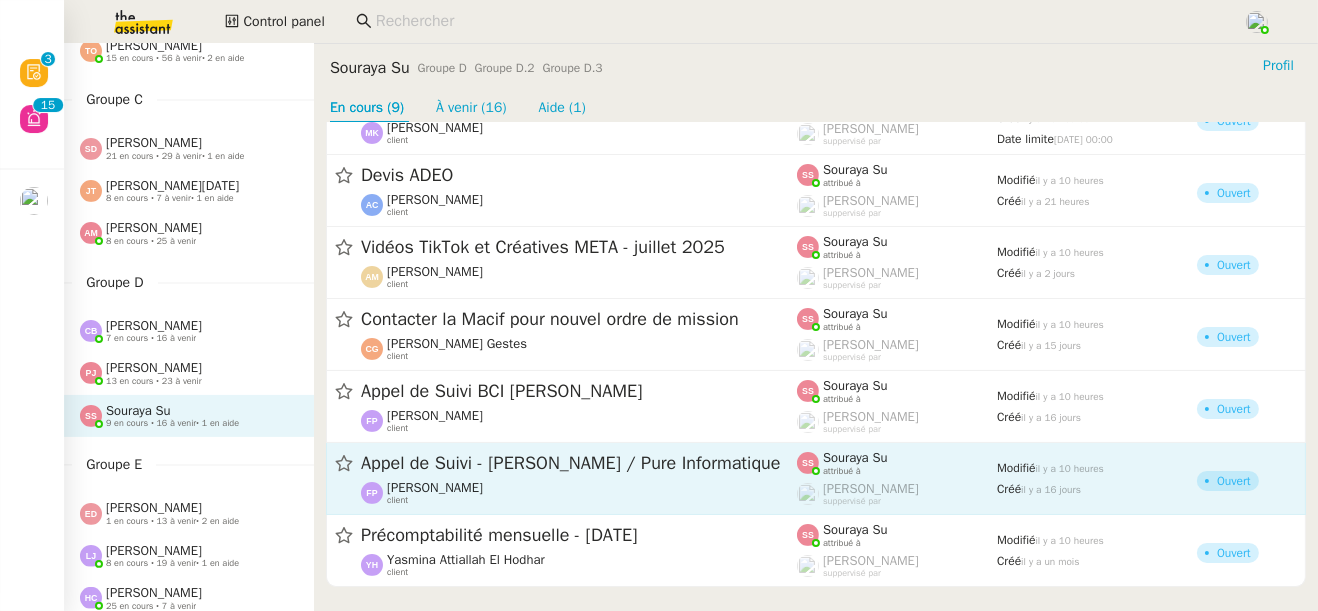 click on "[PERSON_NAME]    client" 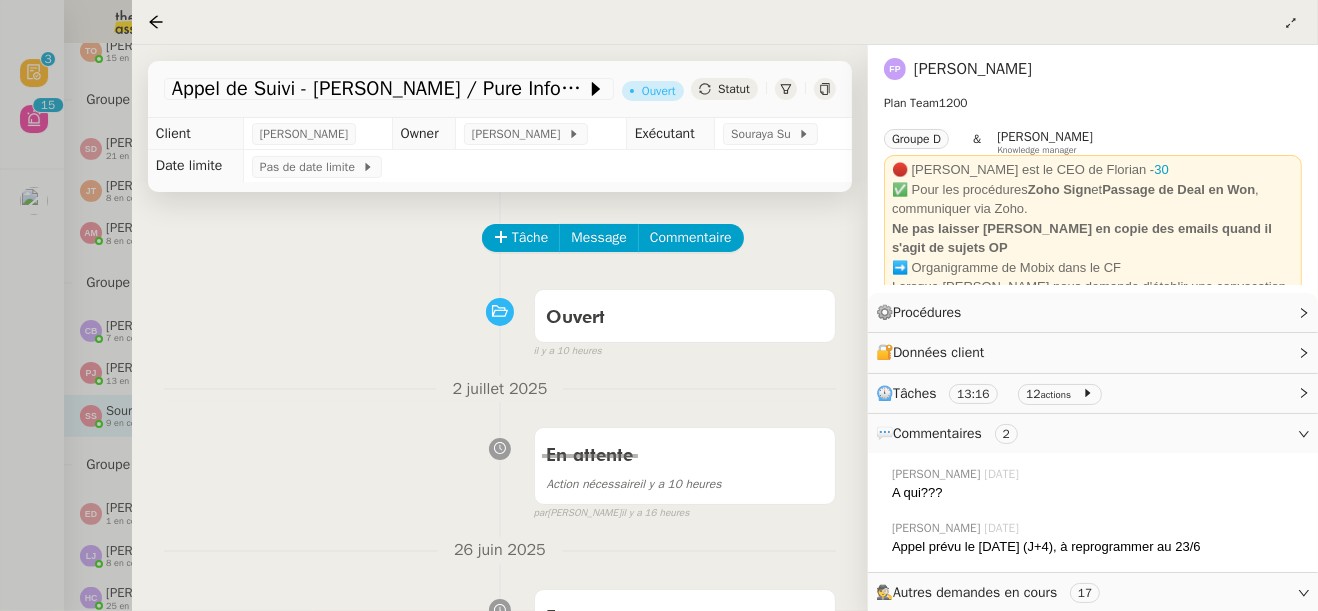click at bounding box center [659, 305] 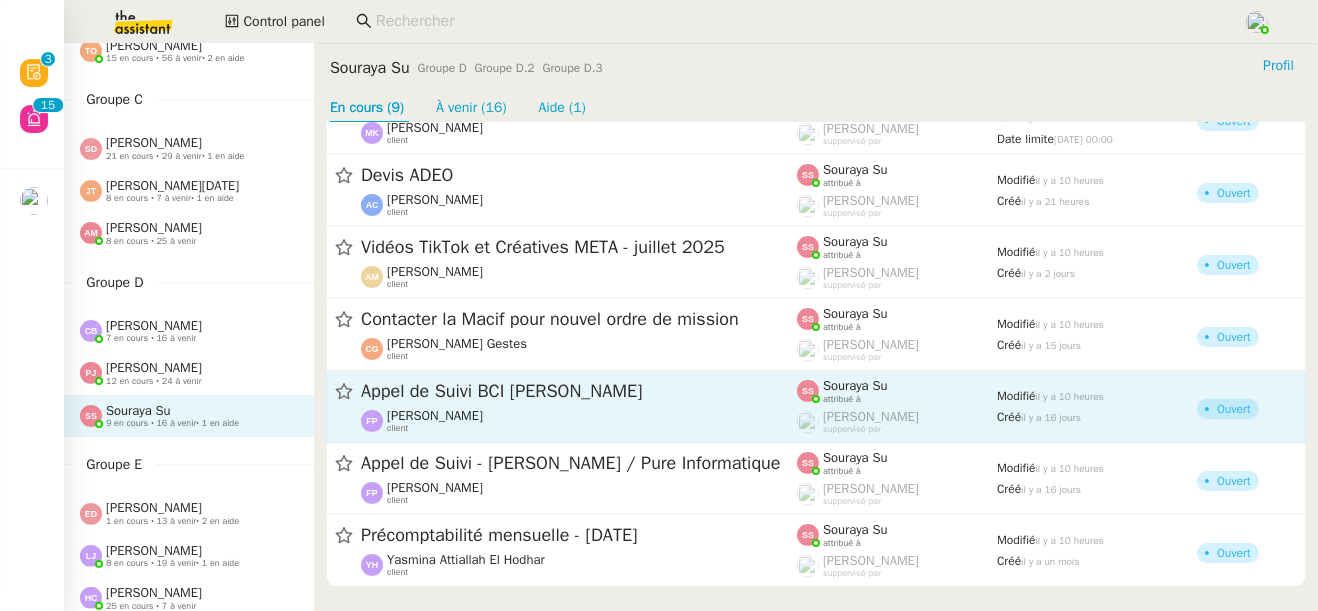 click on "Appel de Suivi BCI [PERSON_NAME]  [PERSON_NAME]    client    [PERSON_NAME] Su    attribué à    [PERSON_NAME]    suppervisé par    Modifié   il y a 10 heures  Créé   [DATE]   Ouvert" 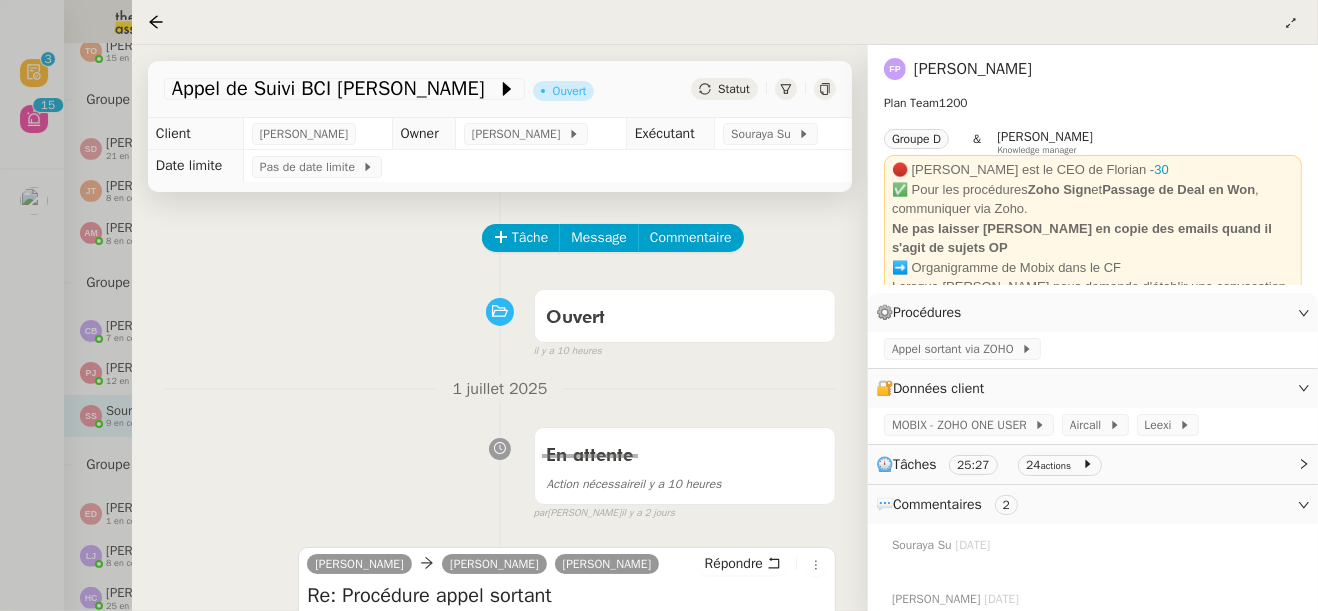 click at bounding box center (659, 305) 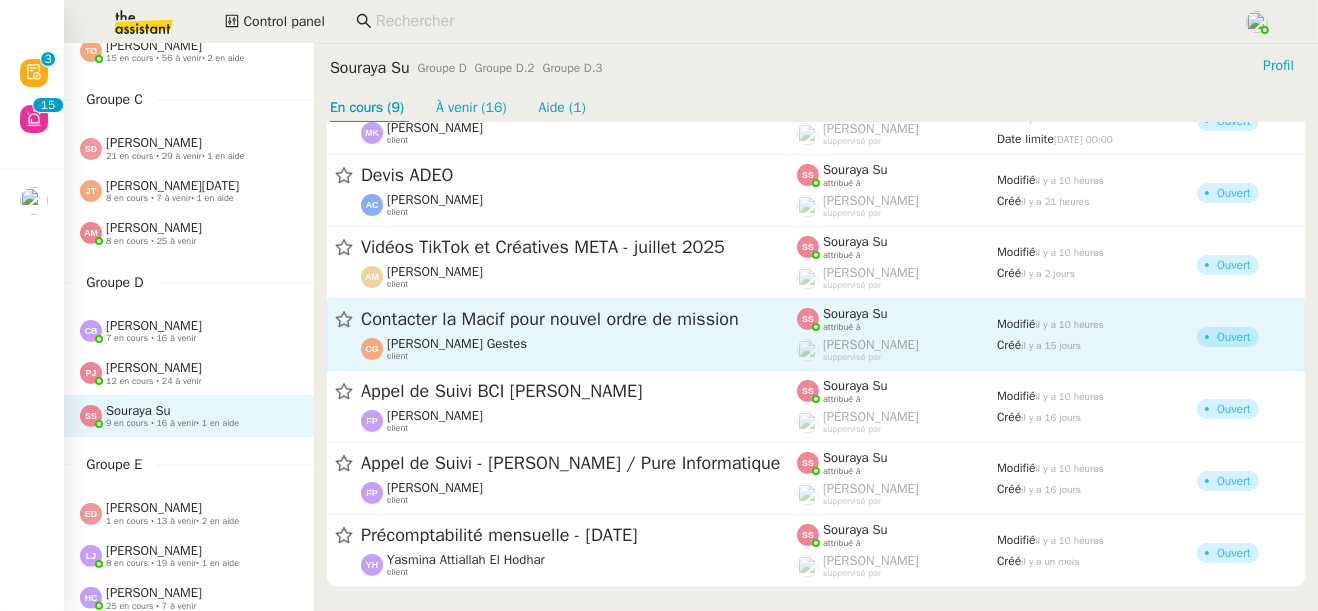 click on "[PERSON_NAME] Gestes    client" 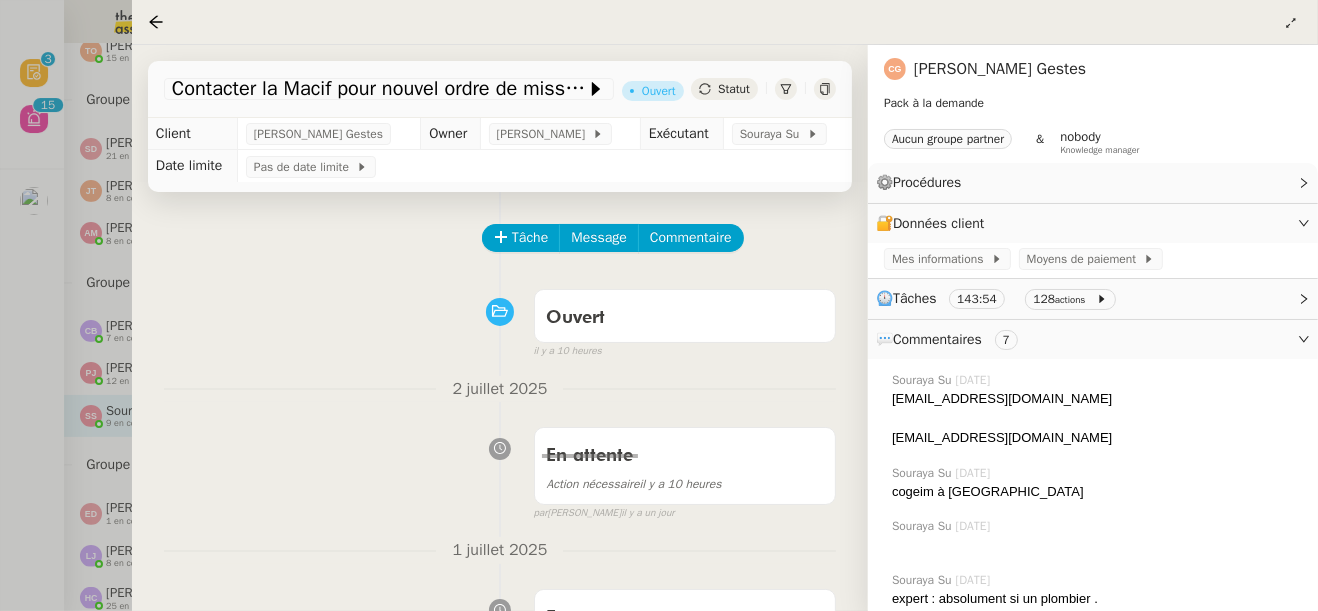 click at bounding box center (659, 305) 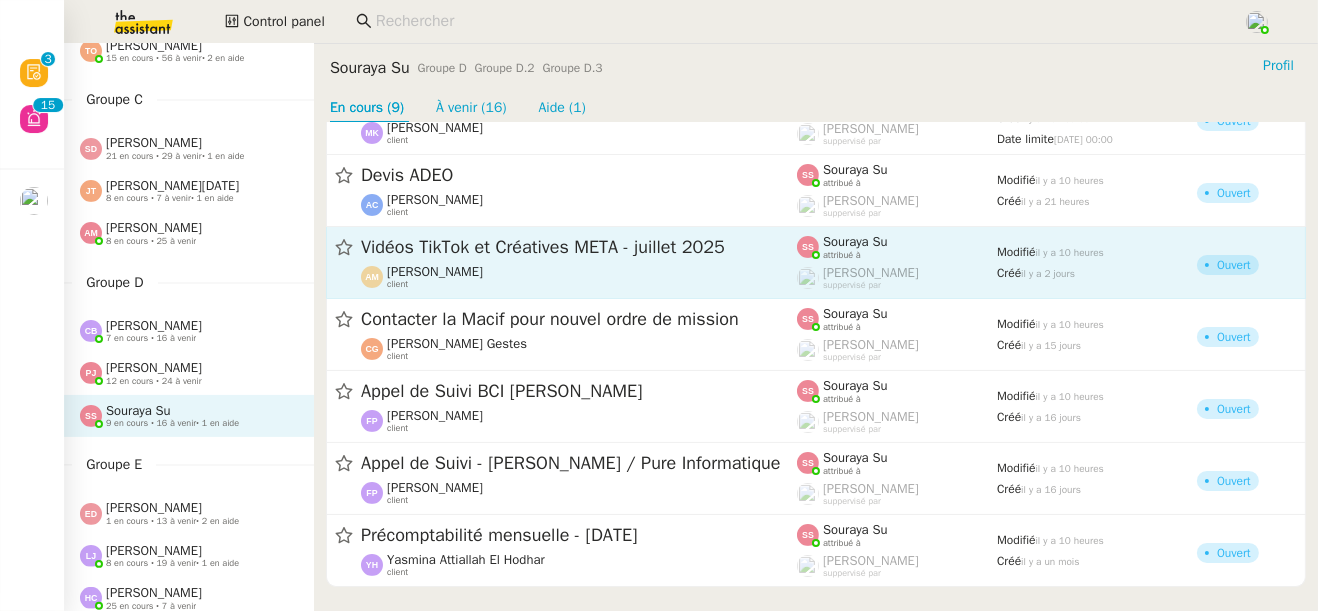 click on "Vidéos TikTok et Créatives META  - juillet 2025" 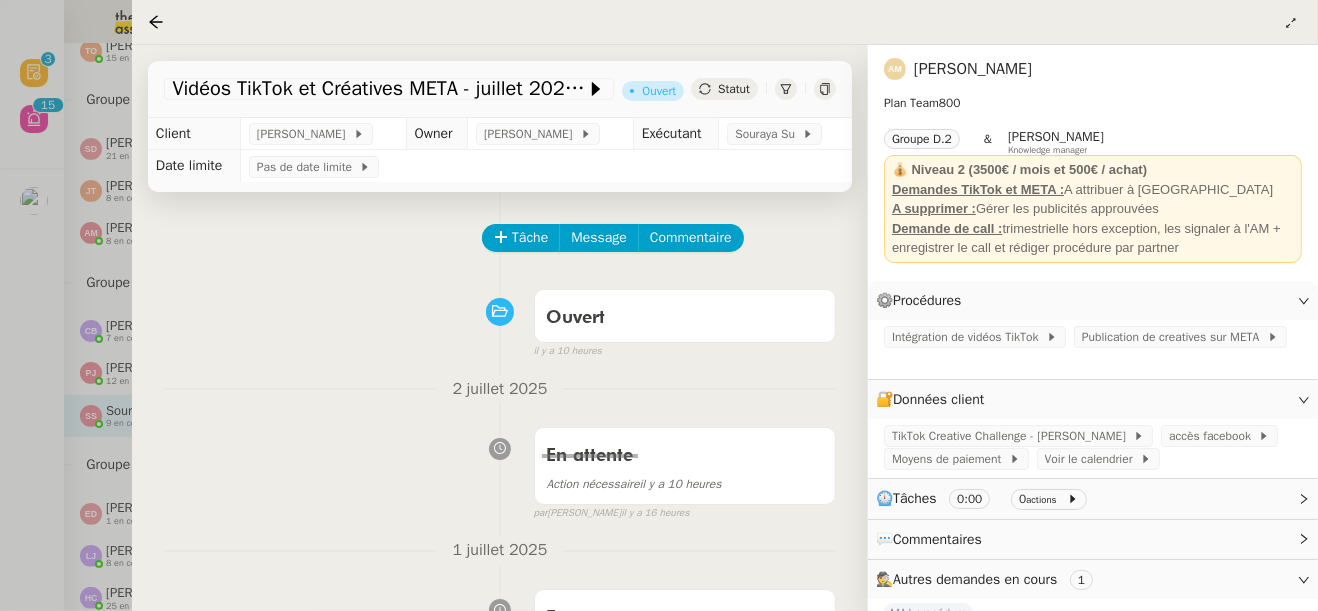 click at bounding box center (659, 305) 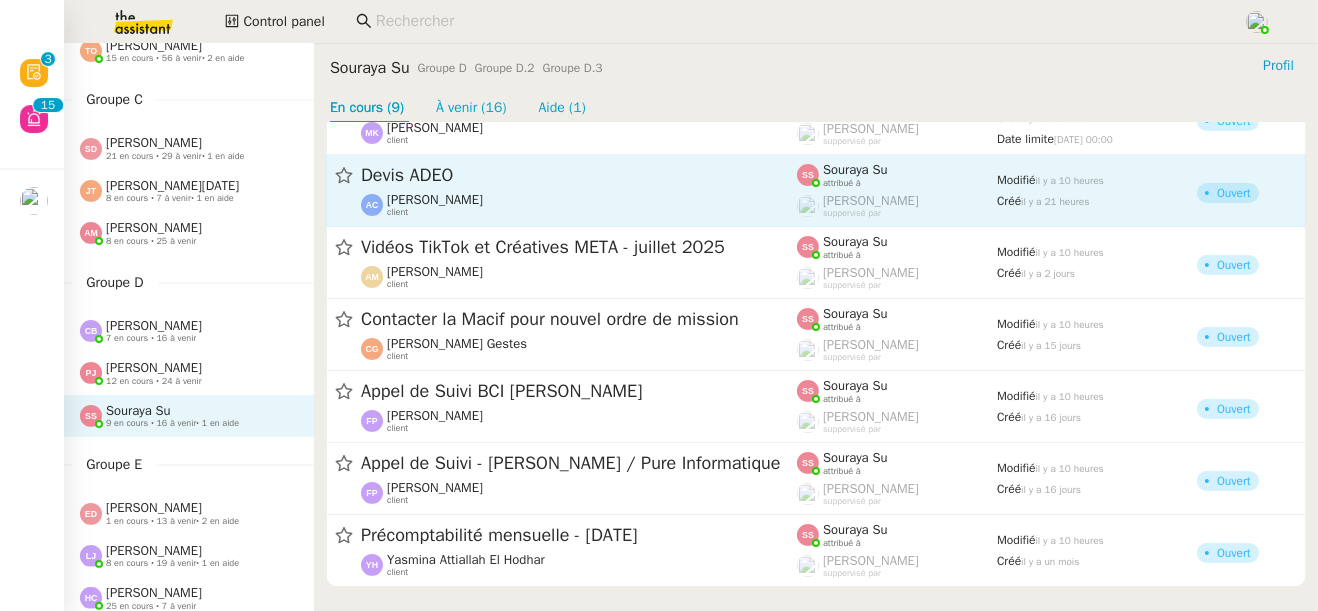 click on "Devis ADEO  [PERSON_NAME]    client" 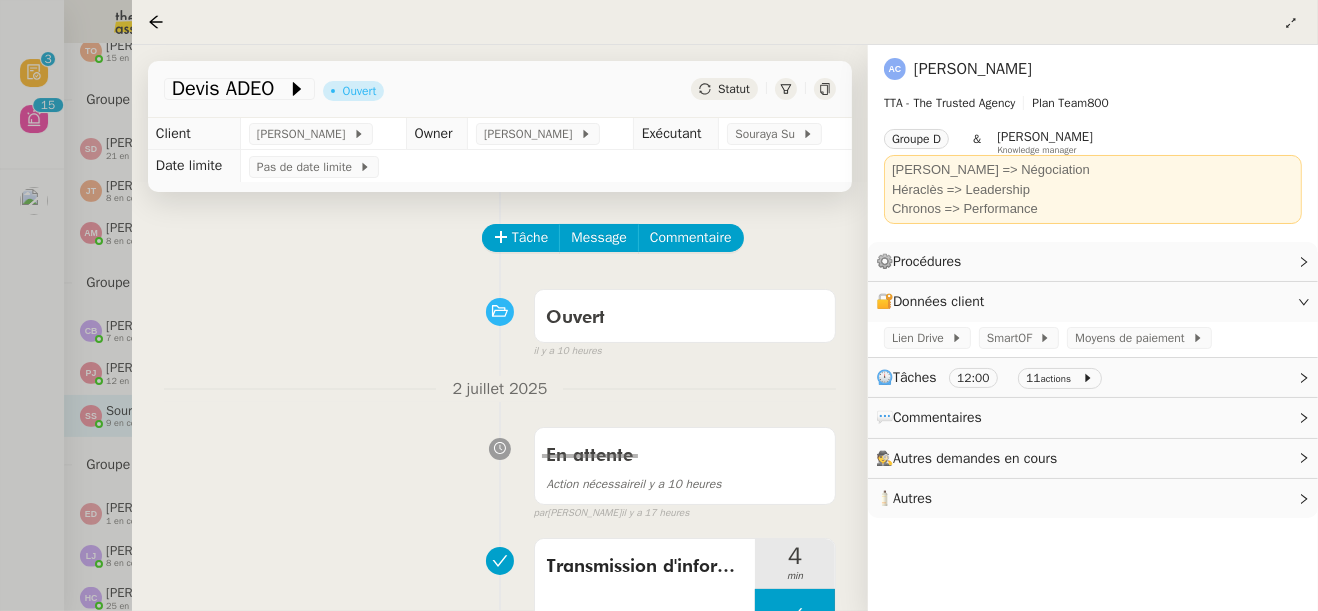 click at bounding box center (659, 305) 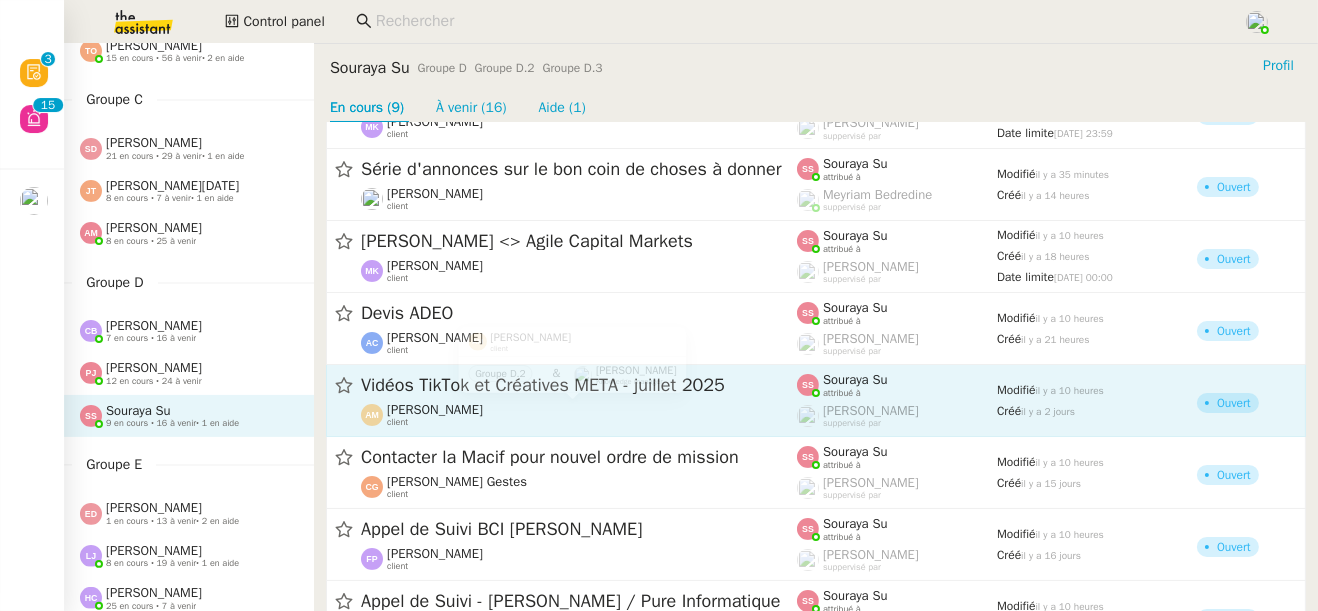 scroll, scrollTop: 0, scrollLeft: 0, axis: both 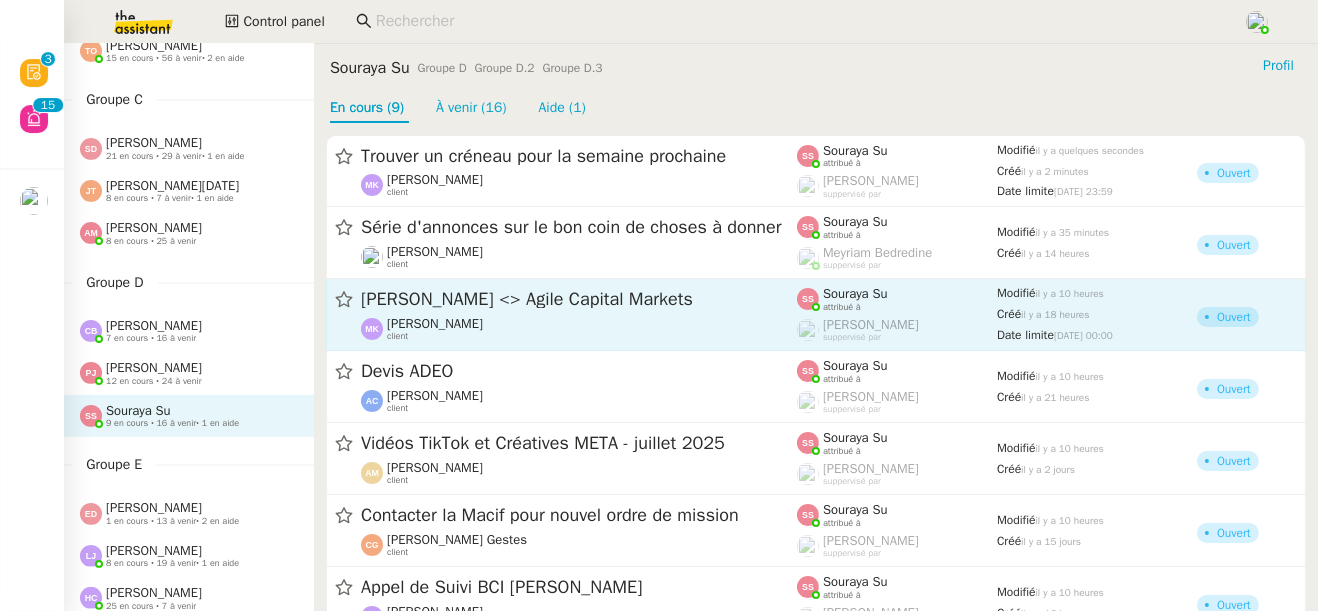 click on "[PERSON_NAME]    client" 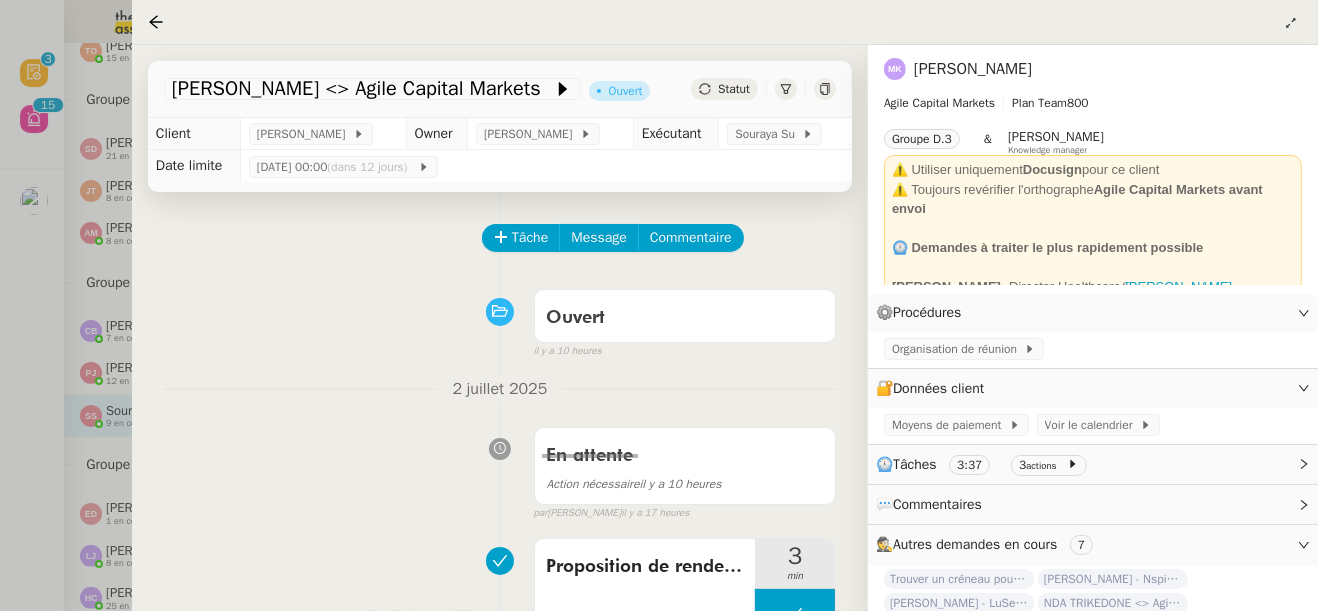 click at bounding box center (659, 305) 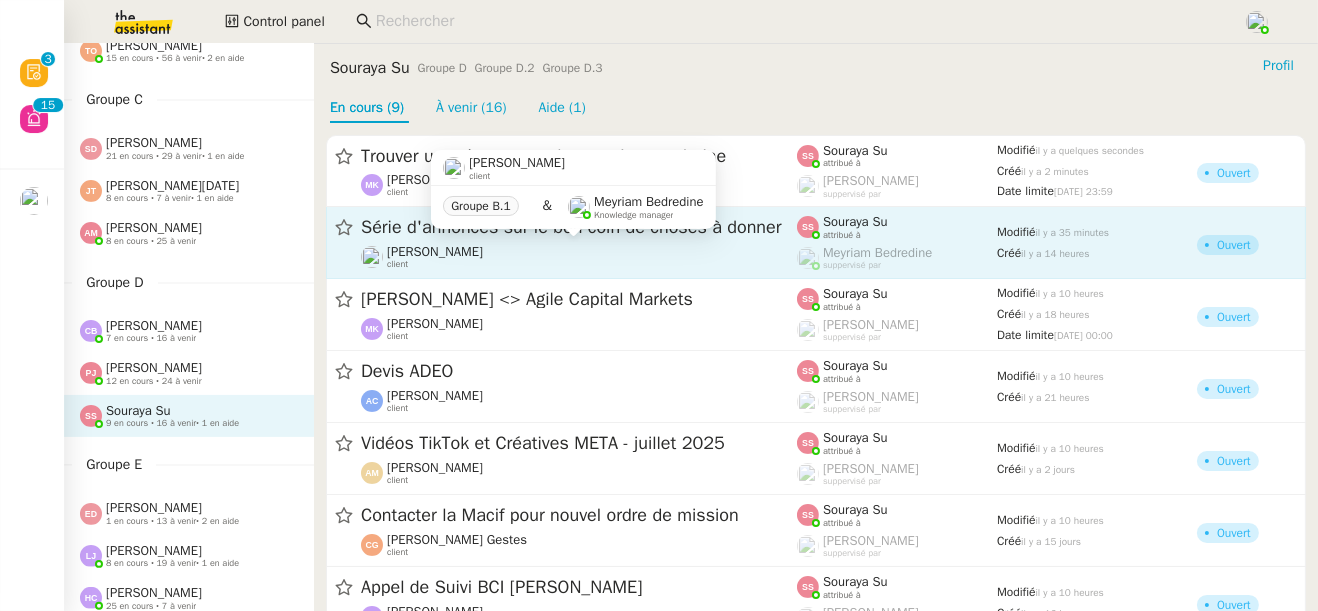 click on "[PERSON_NAME]    client" 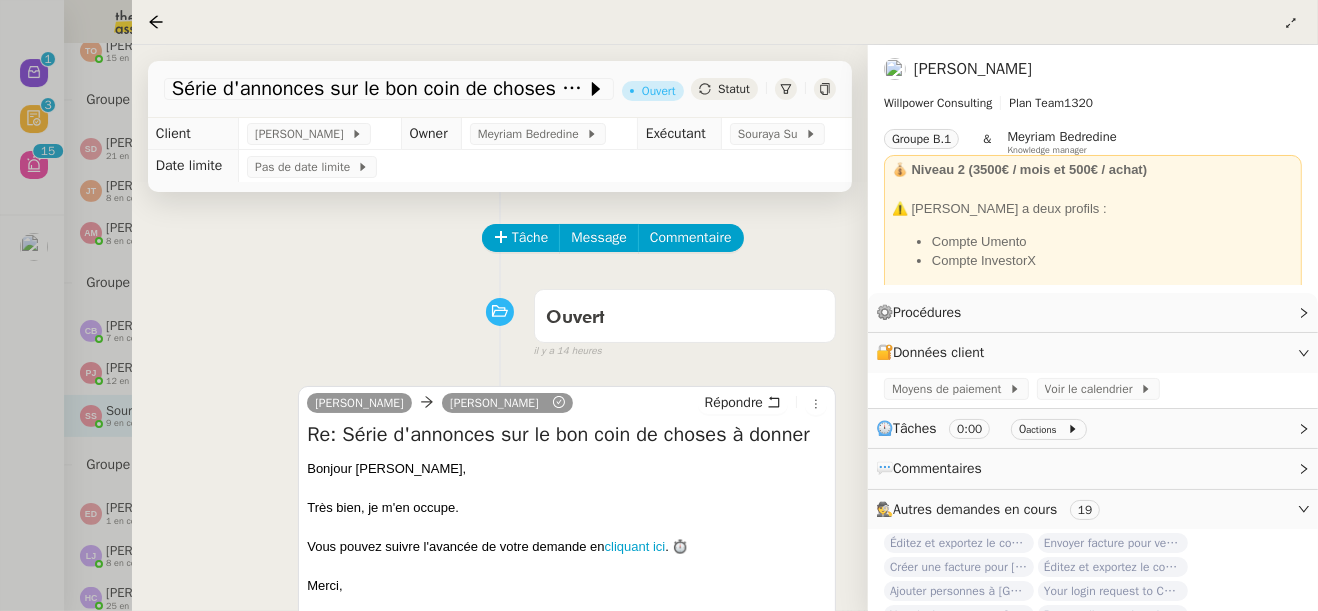 click at bounding box center (659, 305) 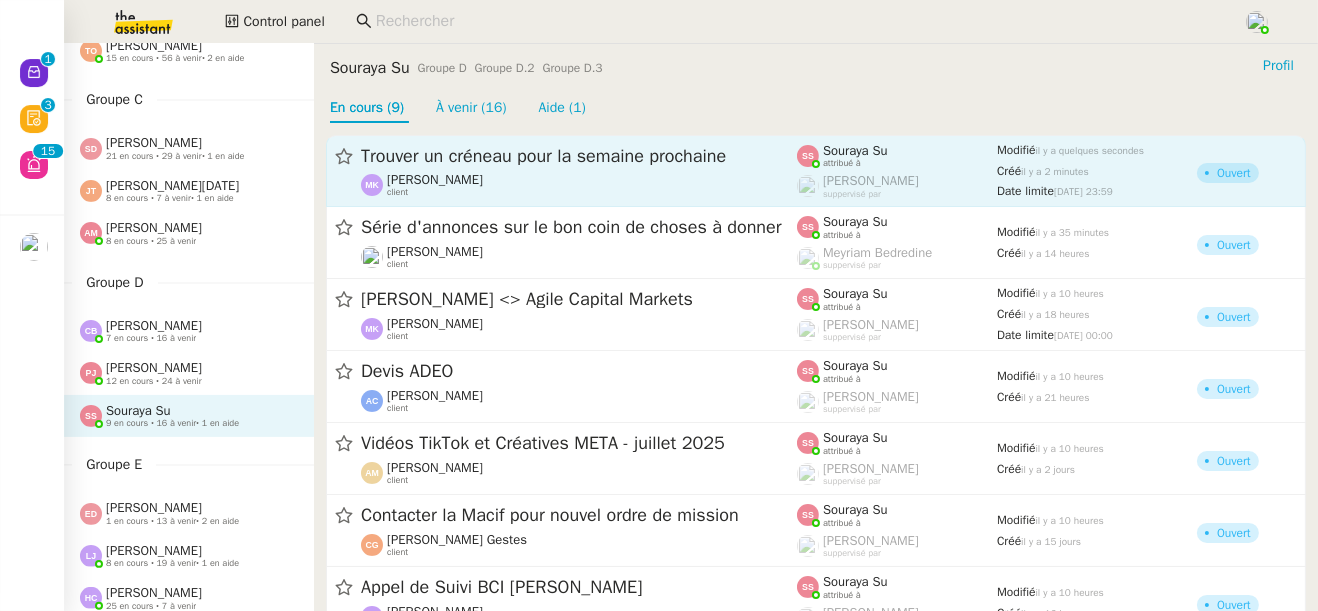 click on "Trouver un créneau pour la semaine prochaine" 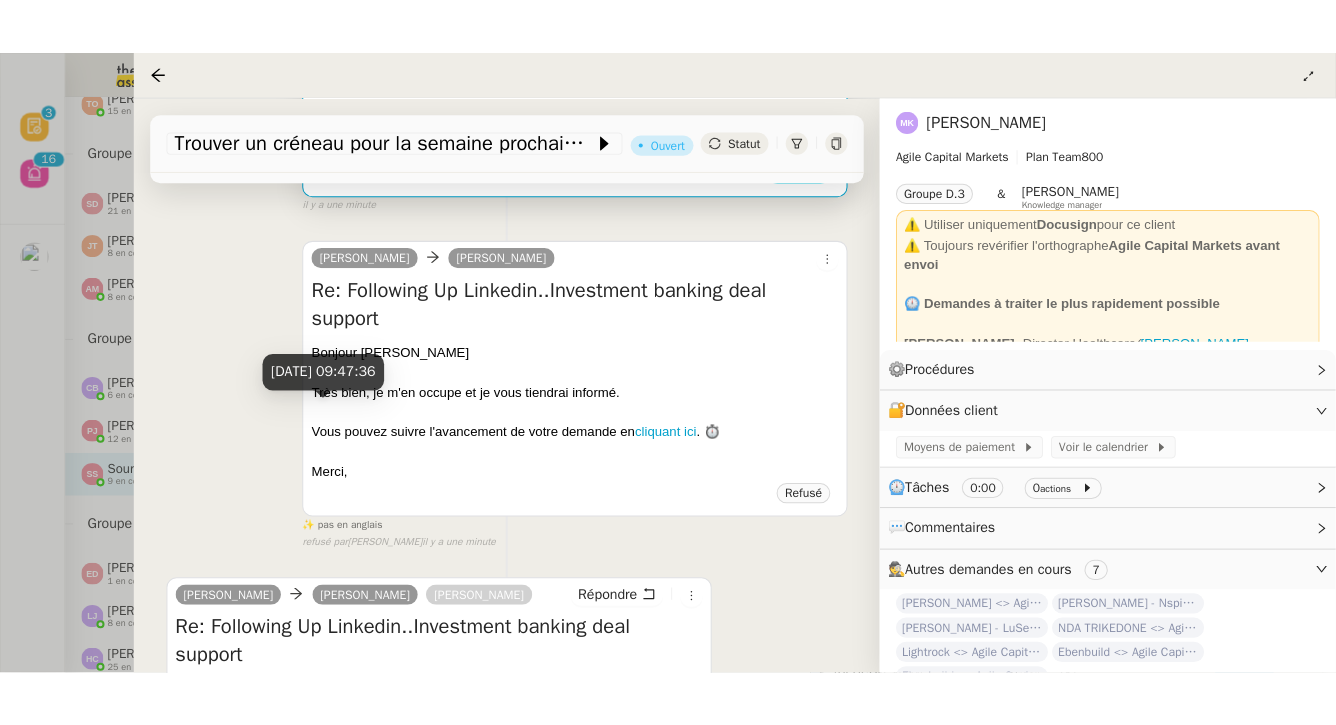 scroll, scrollTop: 541, scrollLeft: 0, axis: vertical 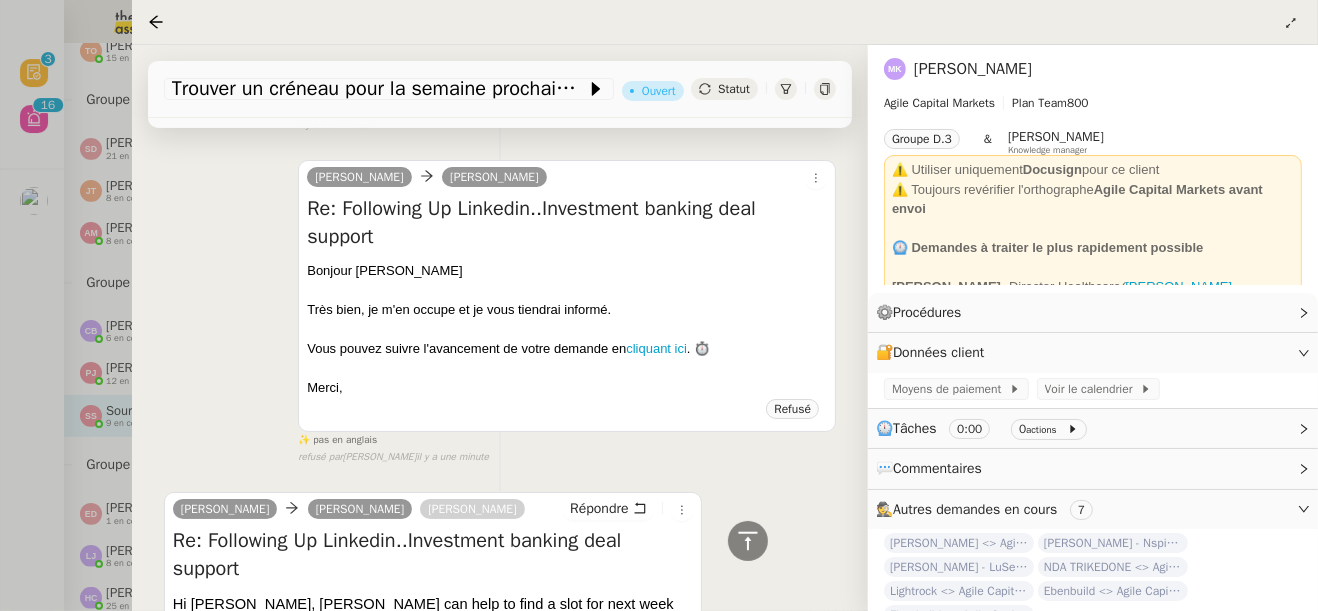 click at bounding box center [659, 305] 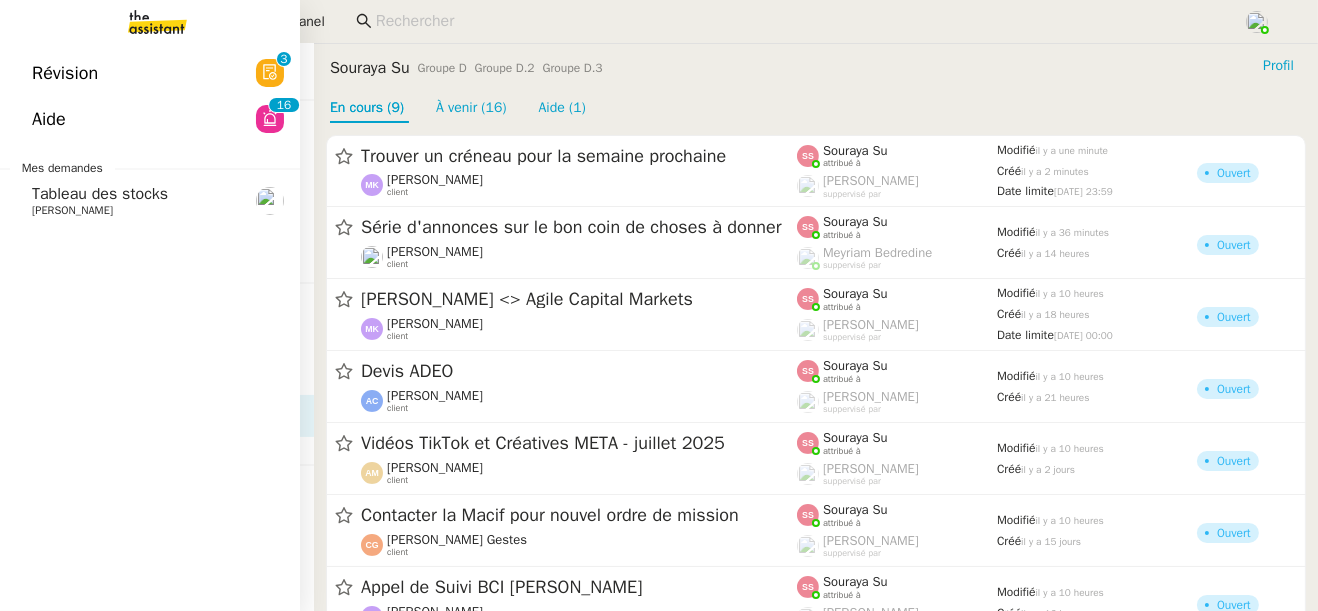 click on "Aide  0   1   2   3   4   5   6   7   8   9   0   1   2   3   4   5   6   7   8   9" 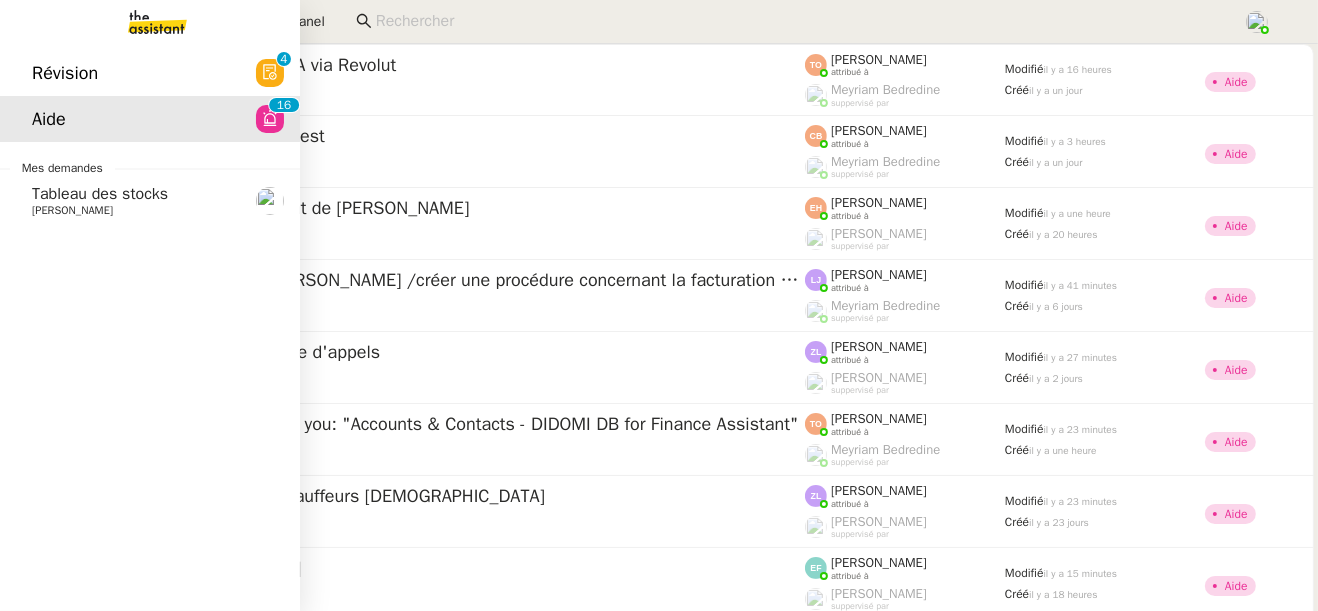 click on "Révision" 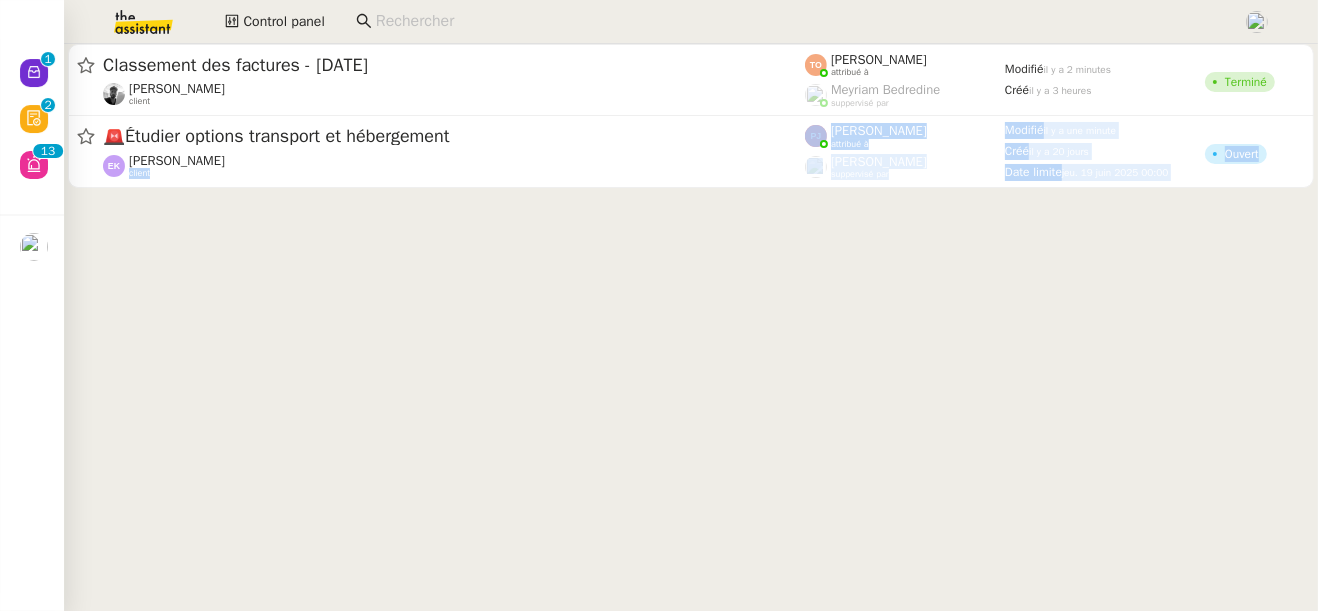 drag, startPoint x: 494, startPoint y: 169, endPoint x: 694, endPoint y: 490, distance: 378.2076 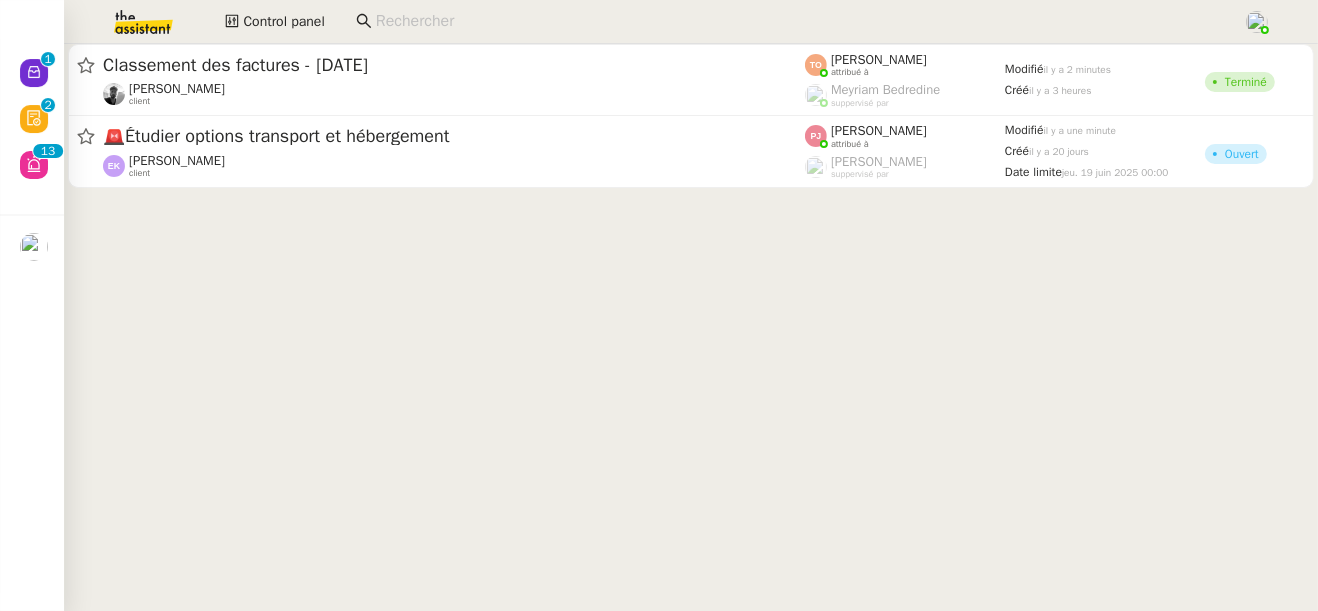 click on "Classement des factures - [DATE]  [PERSON_NAME]    client    [PERSON_NAME]    attribué à    Meyriam Bedredine    suppervisé par    Modifié   il y a 2 minutes  Créé   il y a 3 heures   Terminé   🚨   Étudier options transport et hébergement  [PERSON_NAME]    client    [PERSON_NAME]    attribué à    [PERSON_NAME]    suppervisé par    Modifié   il y a une minute  Créé   [DATE]  Date limite  [DATE] 00:00   Ouvert" 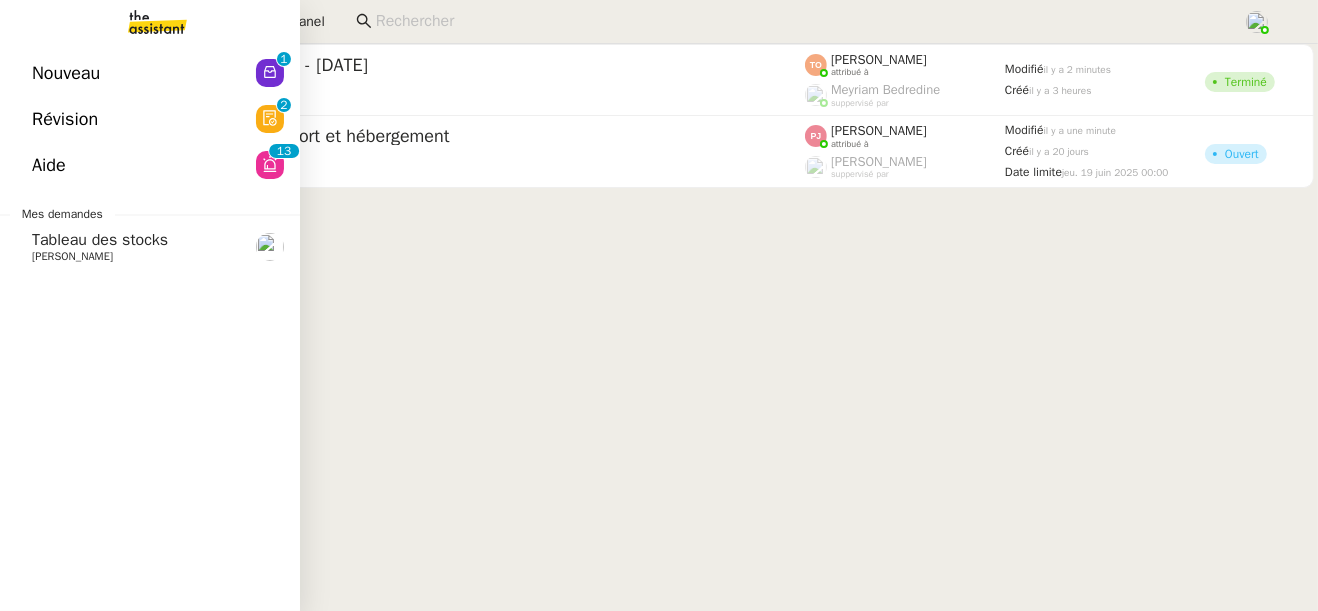 click on "Révision" 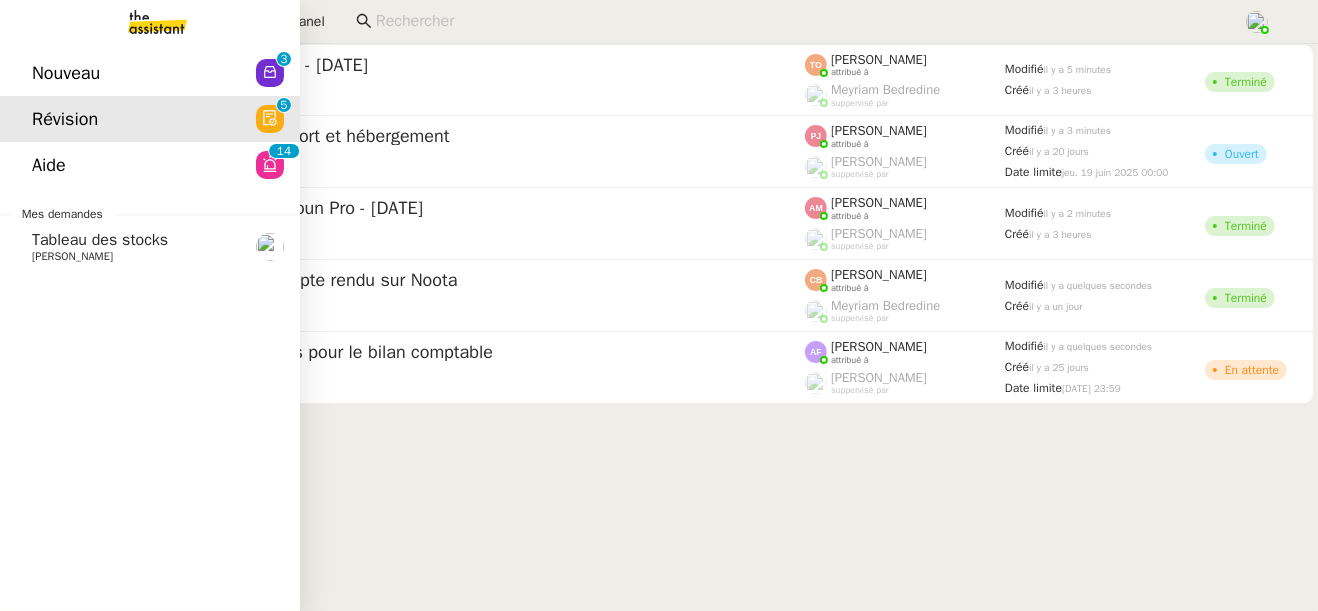 click on "Aide  0   1   2   3   4   5   6   7   8   9   0   1   2   3   4   5   6   7   8   9" 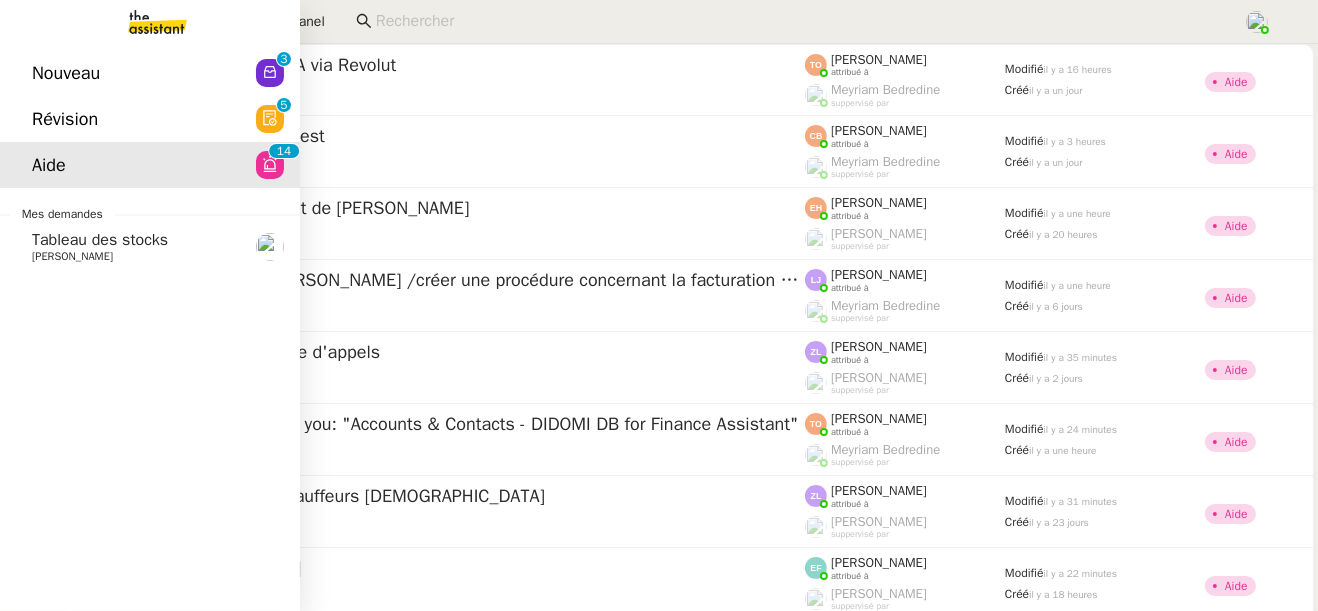 click on "[PERSON_NAME]" 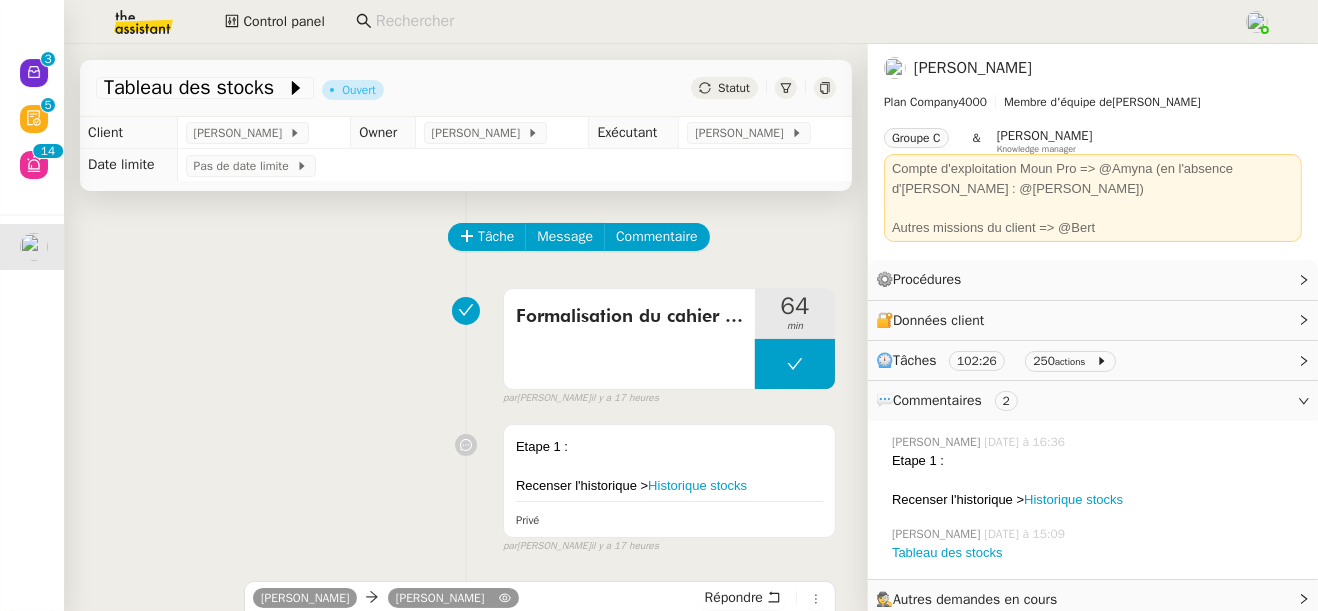 click on "[PERSON_NAME]" 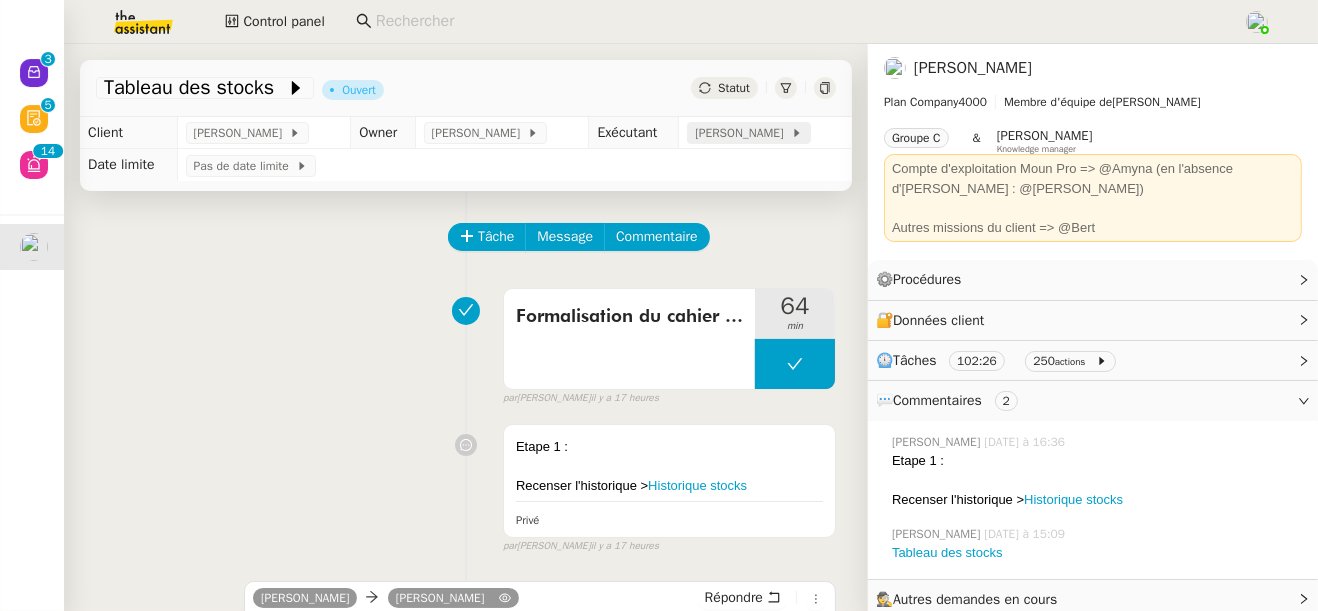 click on "[PERSON_NAME]" 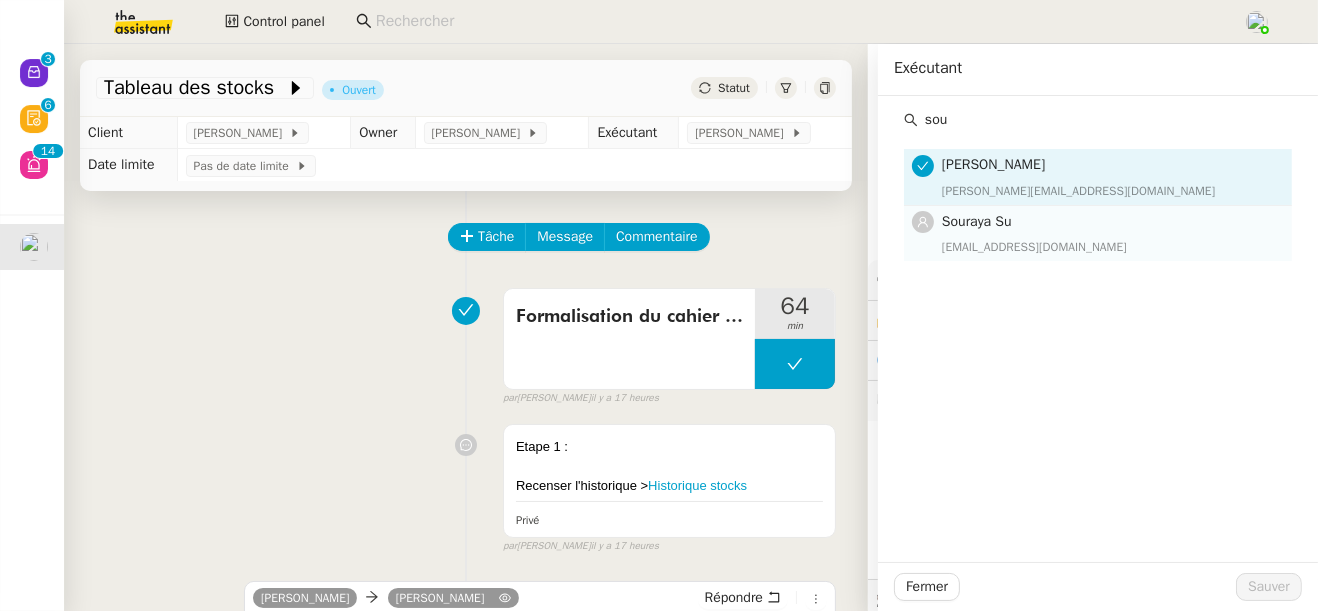 type on "sou" 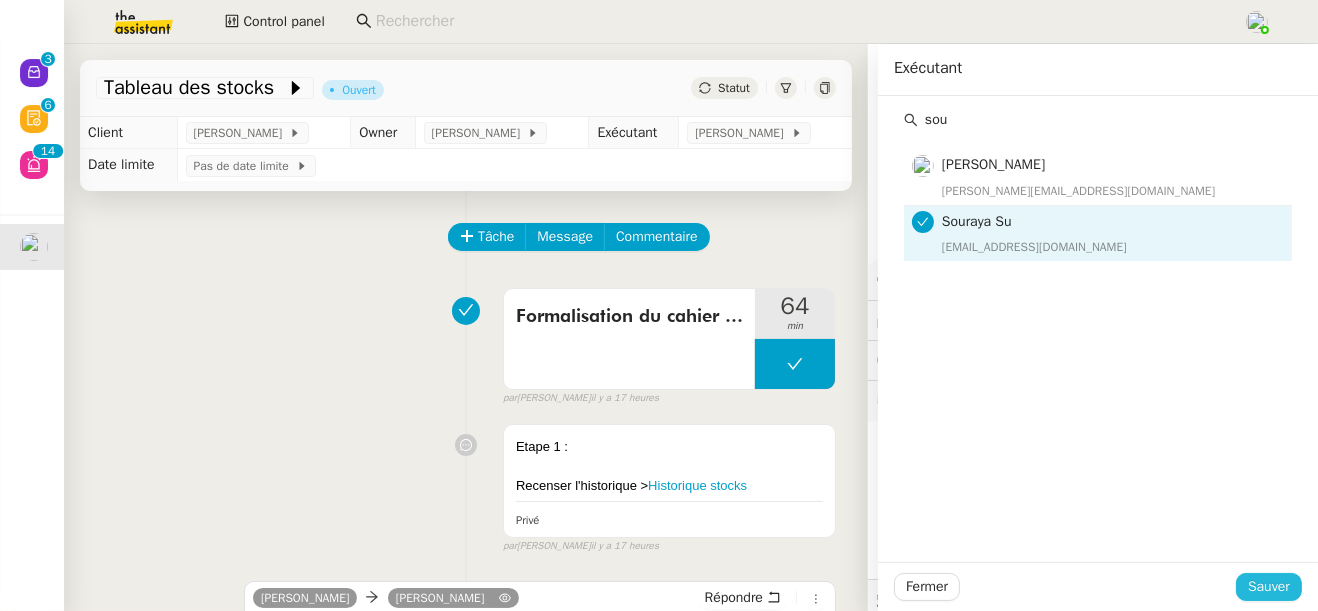 click on "Sauver" 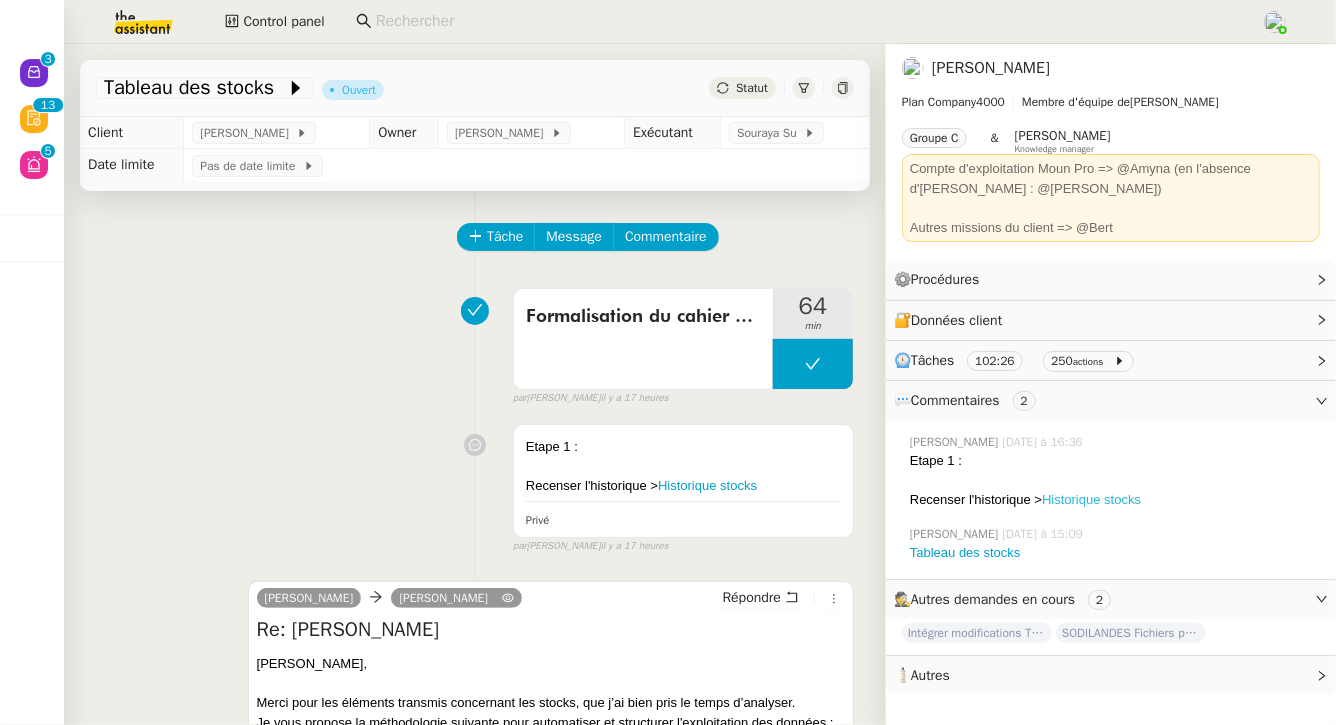 click on "Historique stocks" 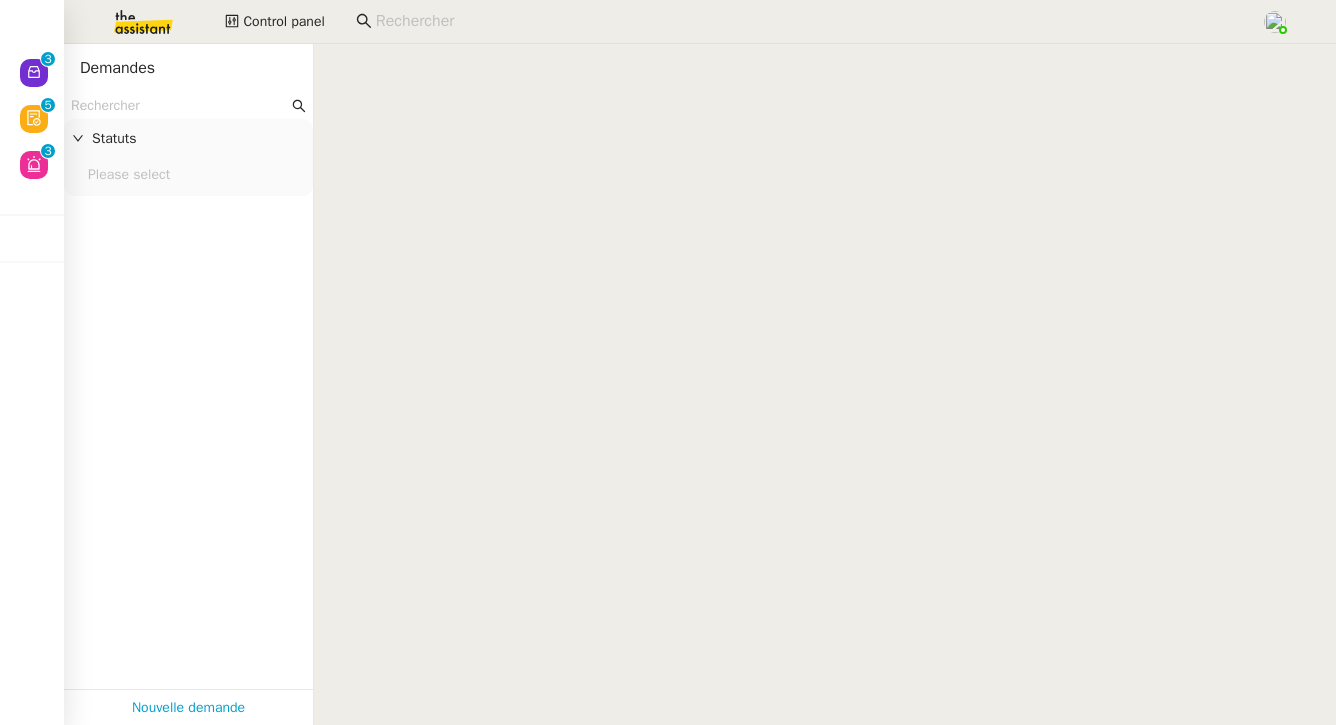 scroll, scrollTop: 0, scrollLeft: 0, axis: both 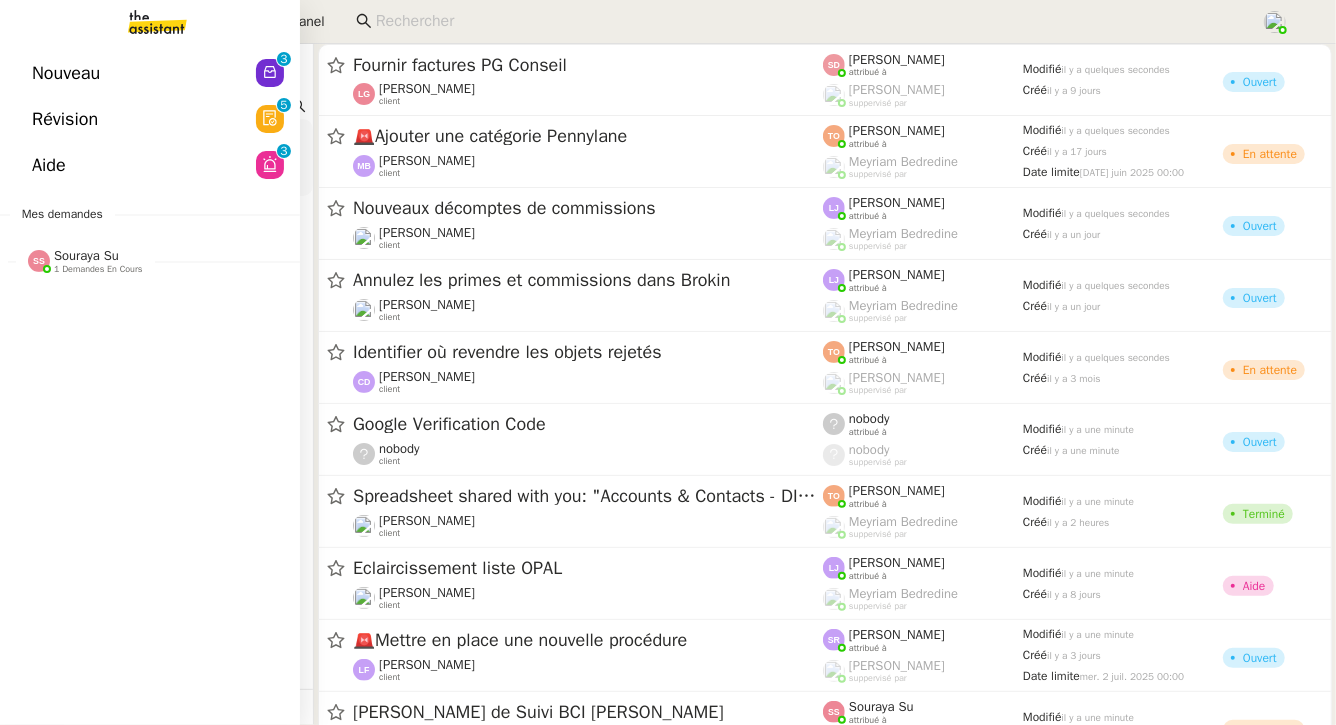 click on "Aide  0   1   2   3   4   5   6   7   8   9" 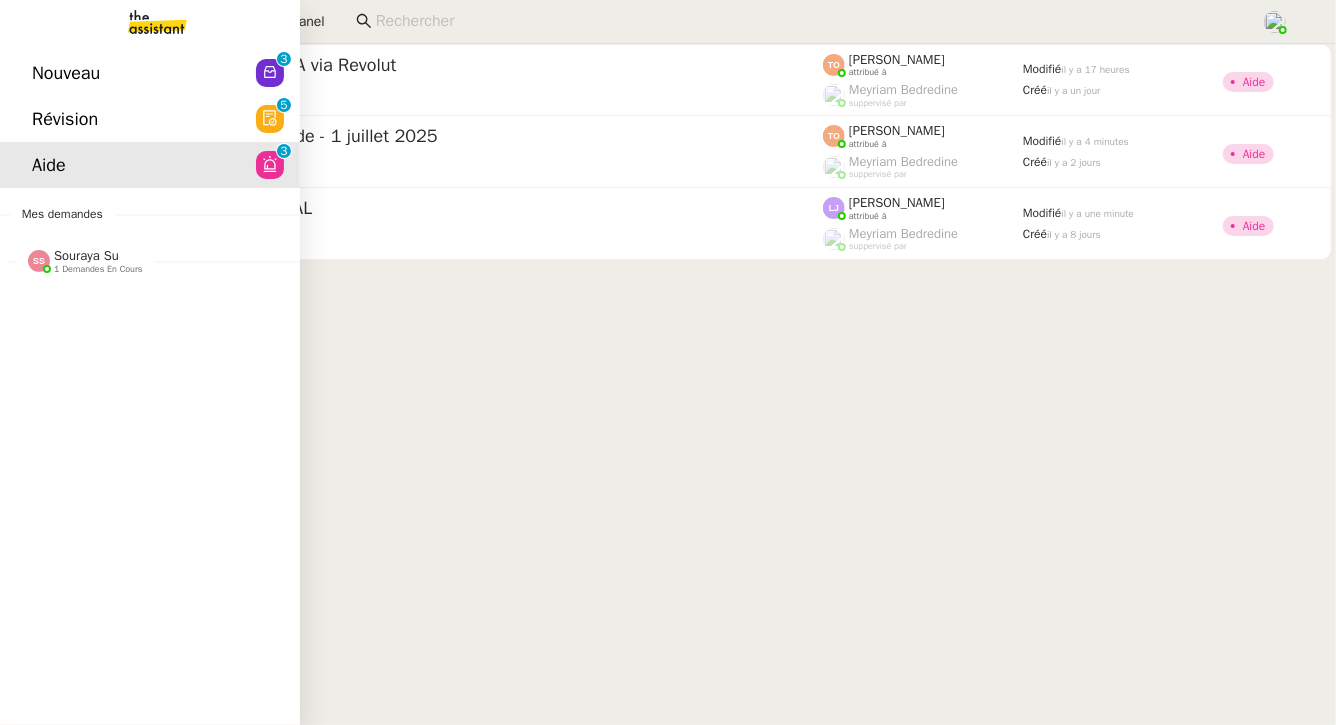 click on "Nouveau  0   1   2   3   4   5   6   7   8   9" 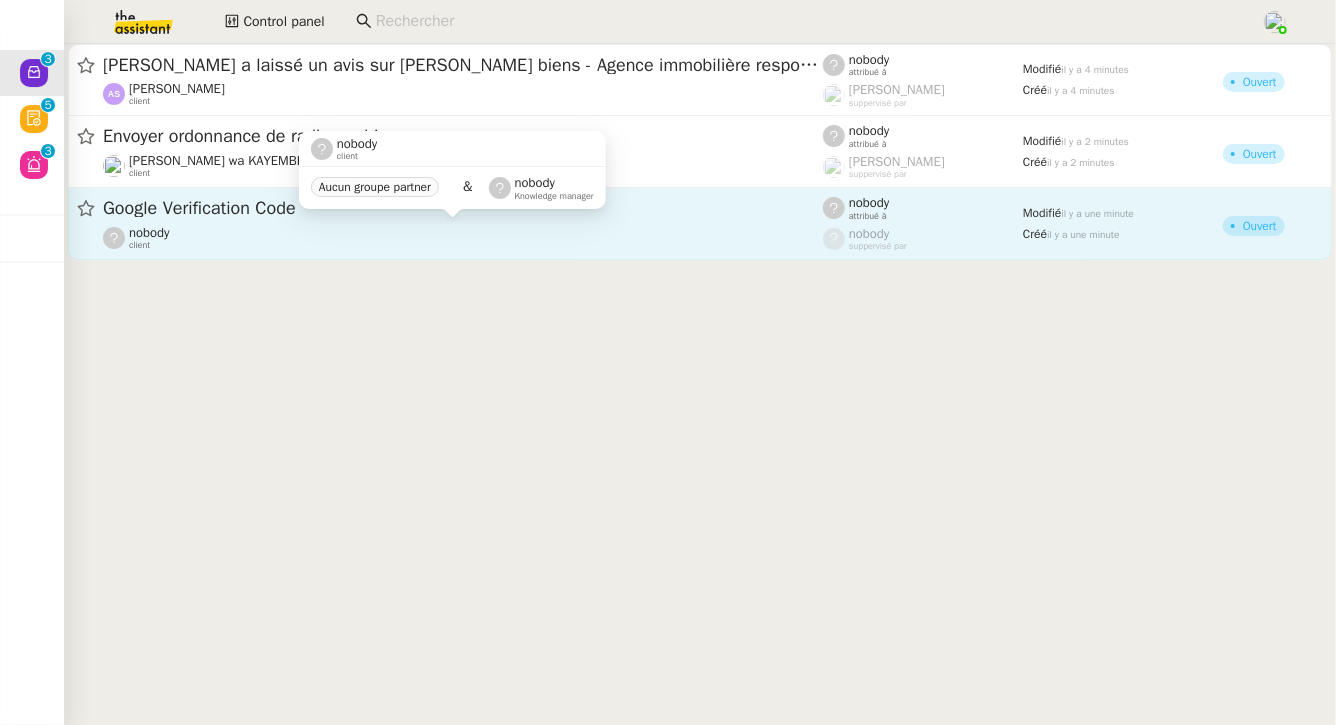 click on "nobody    client" 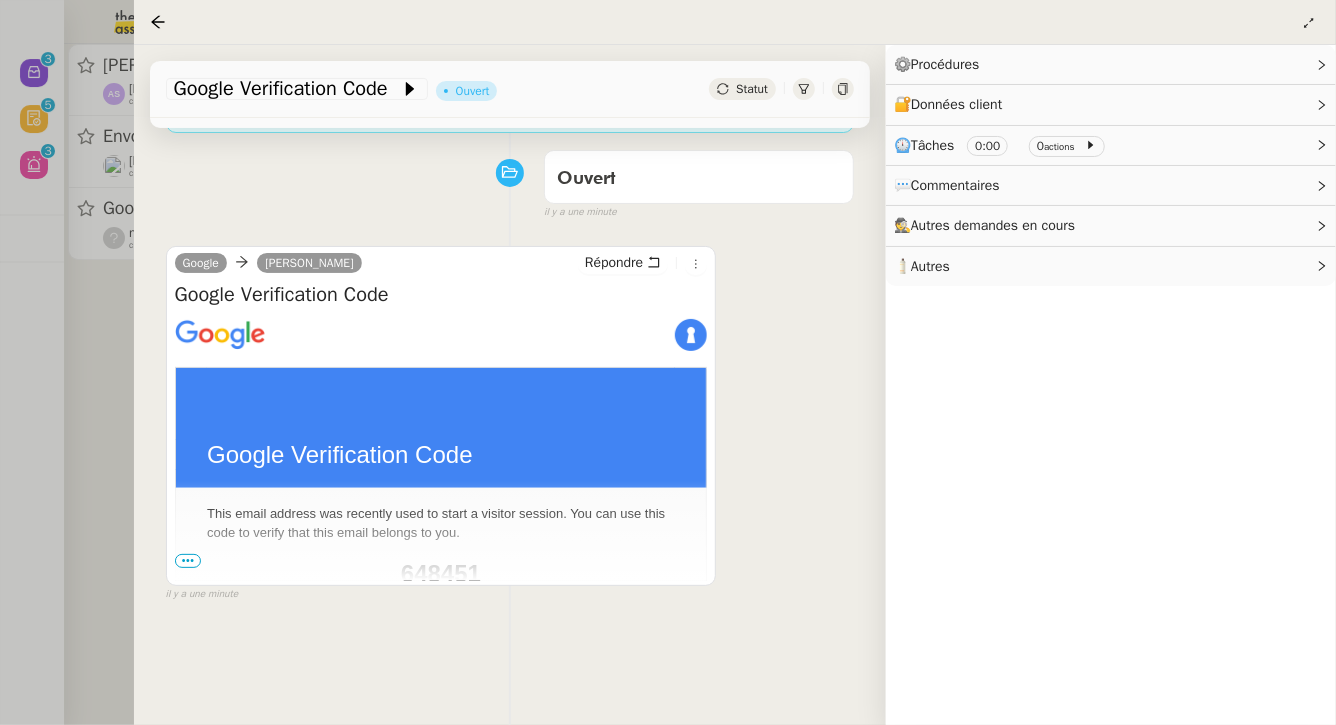 scroll, scrollTop: 256, scrollLeft: 0, axis: vertical 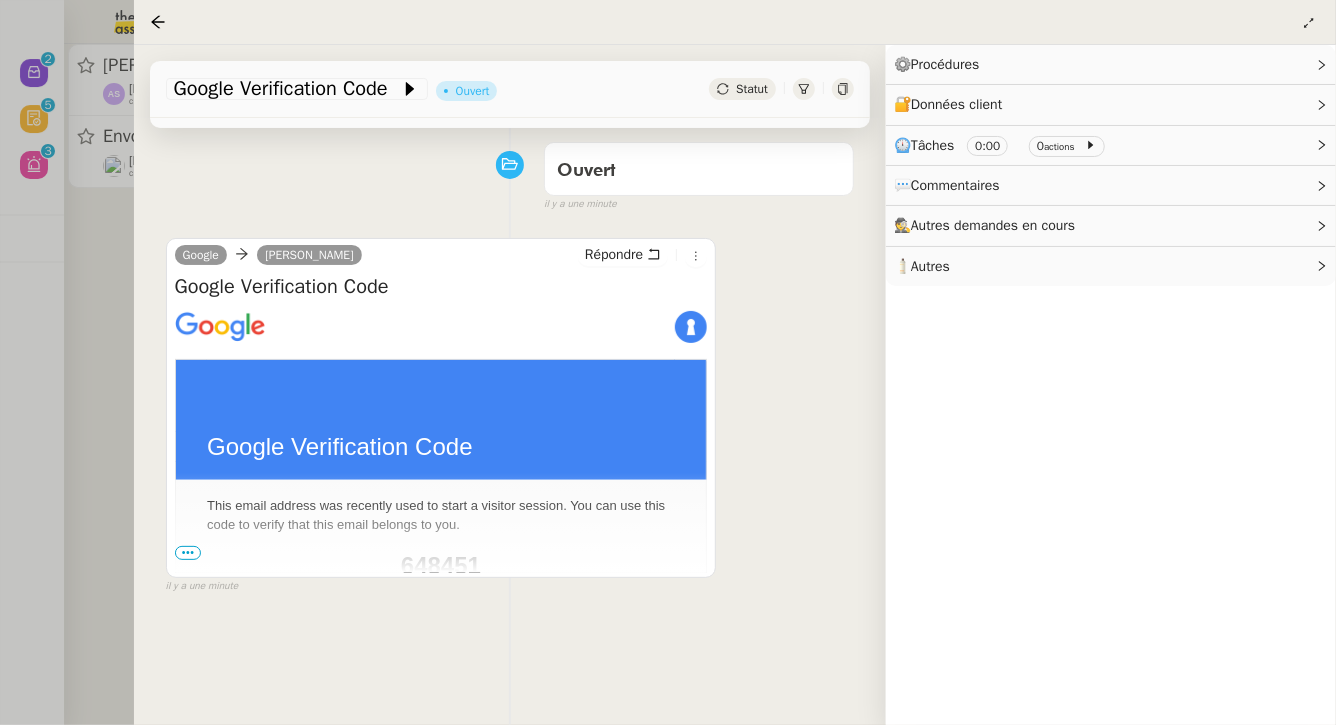 click on "•••" at bounding box center [188, 553] 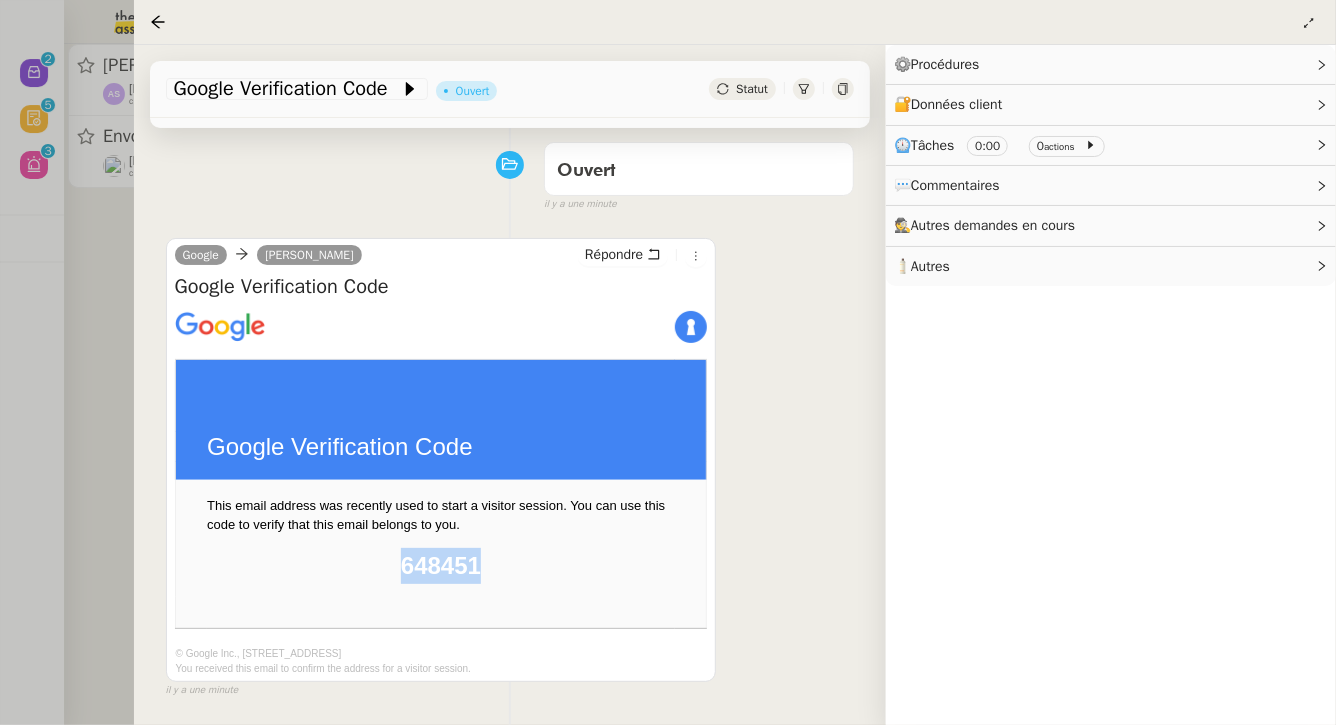 drag, startPoint x: 484, startPoint y: 570, endPoint x: 402, endPoint y: 570, distance: 82 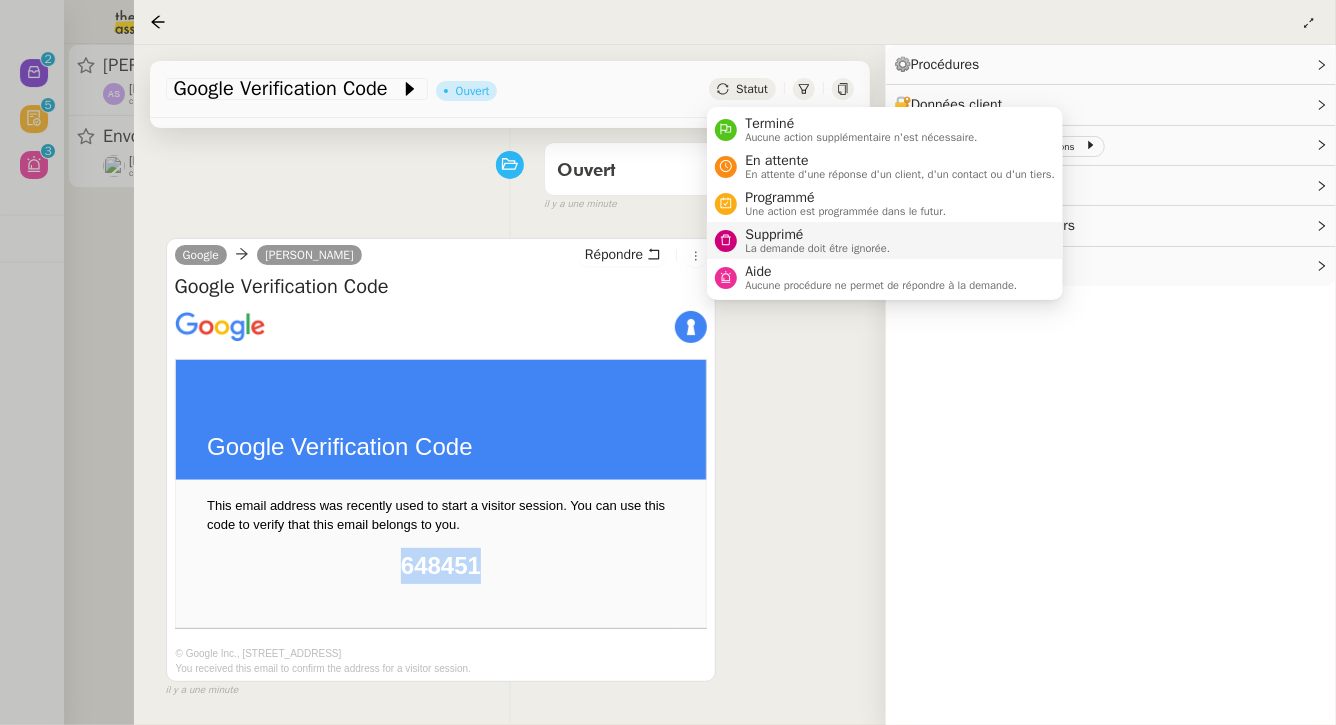 click on "Supprimé" at bounding box center [817, 235] 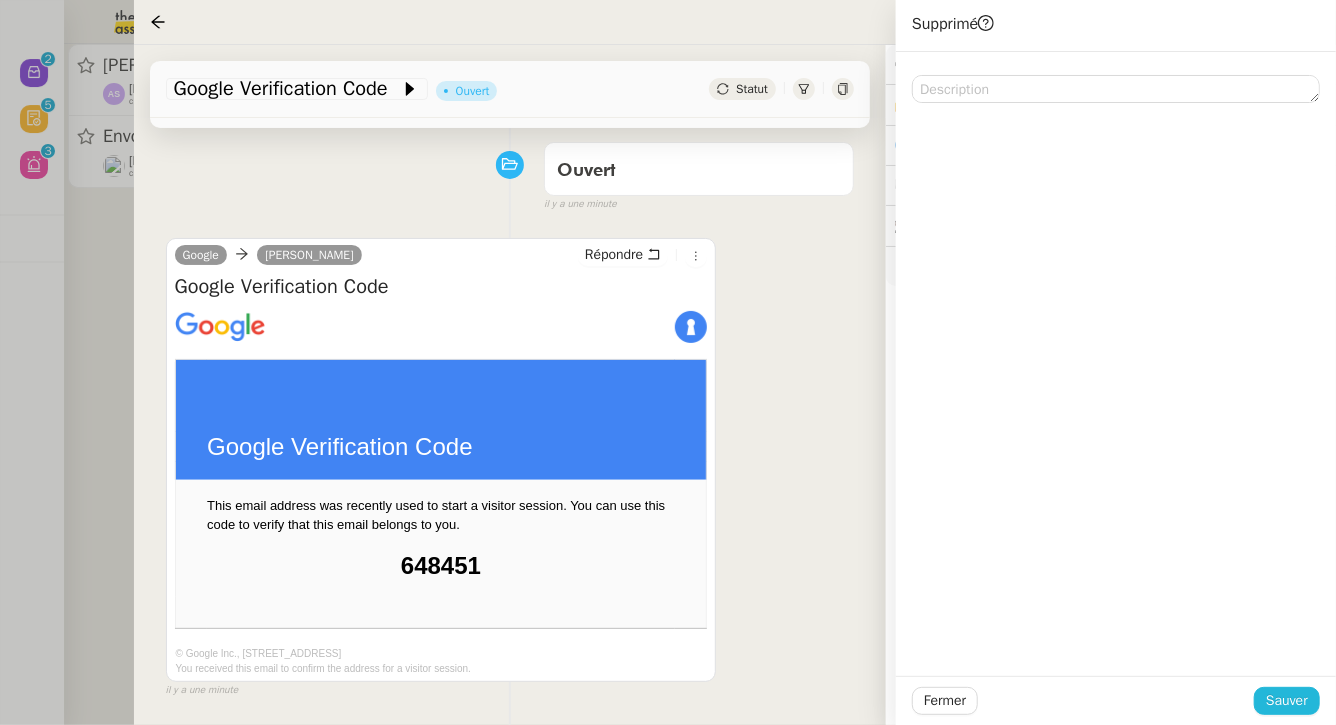 click on "Sauver" 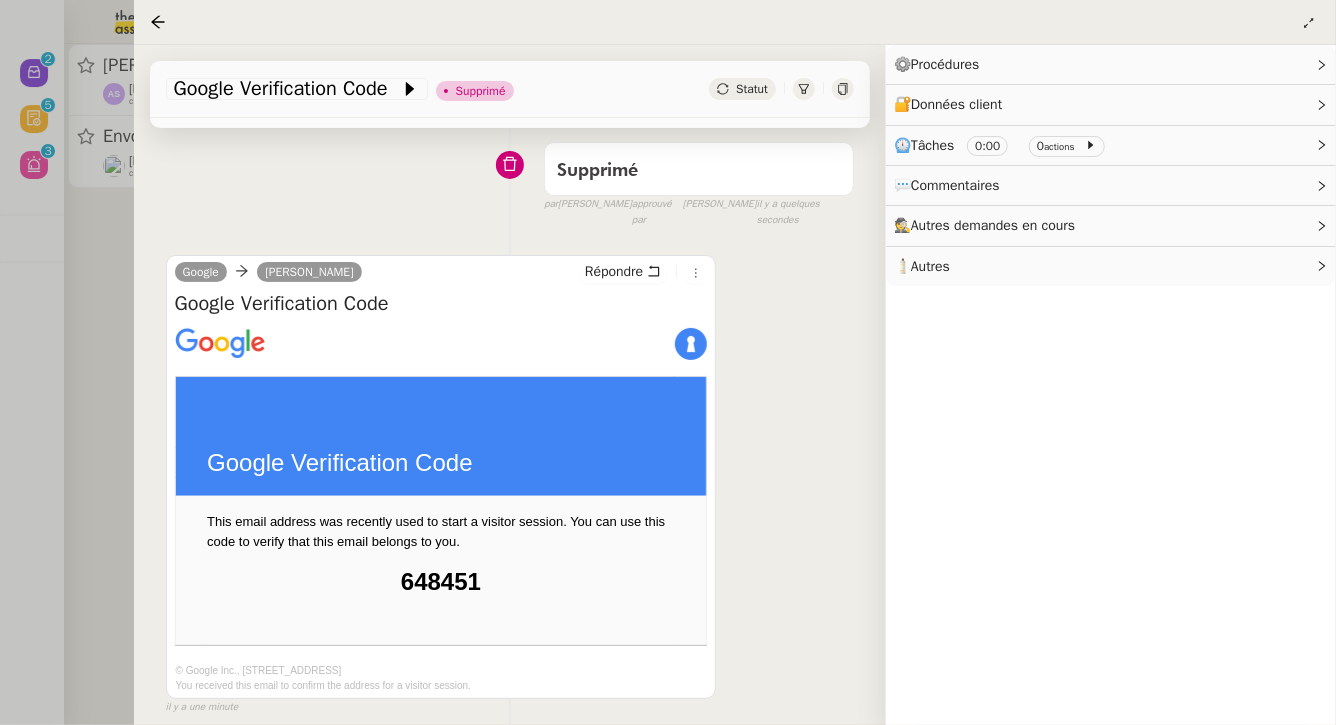 click at bounding box center (668, 362) 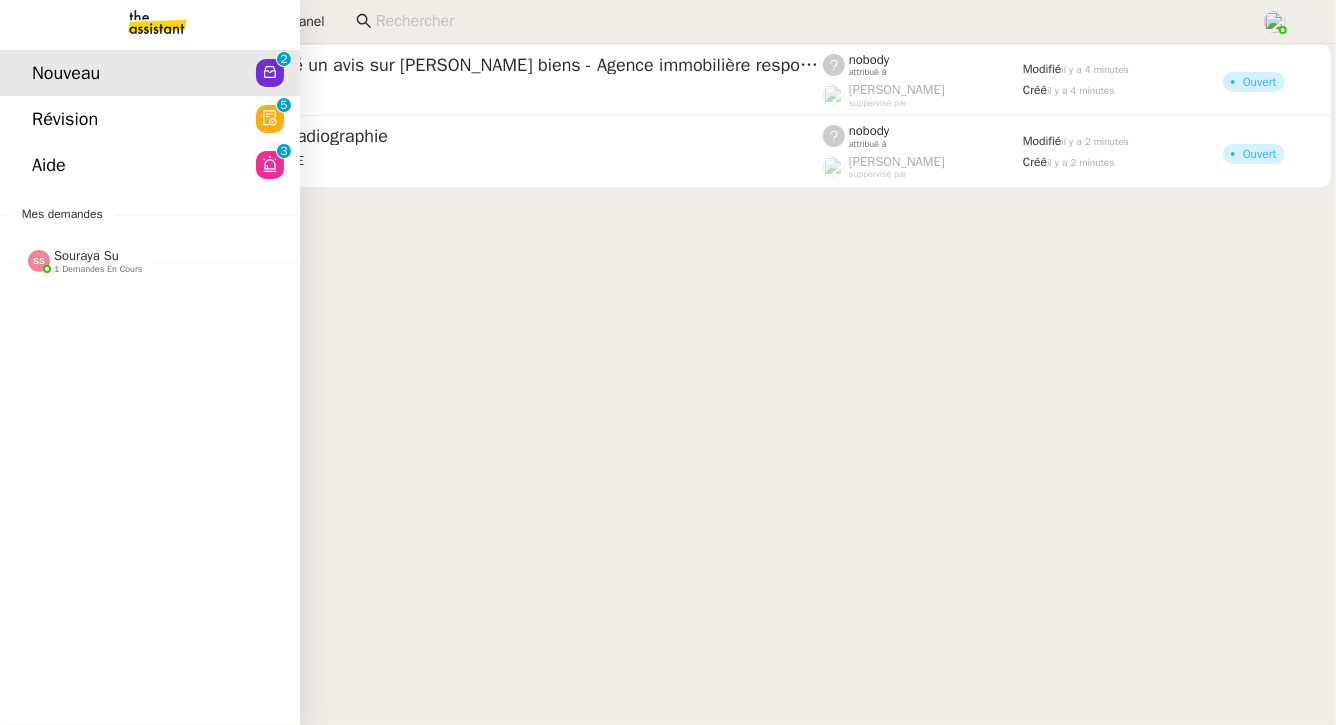 click on "Aide  0   1   2   3   4   5   6   7   8   9" 